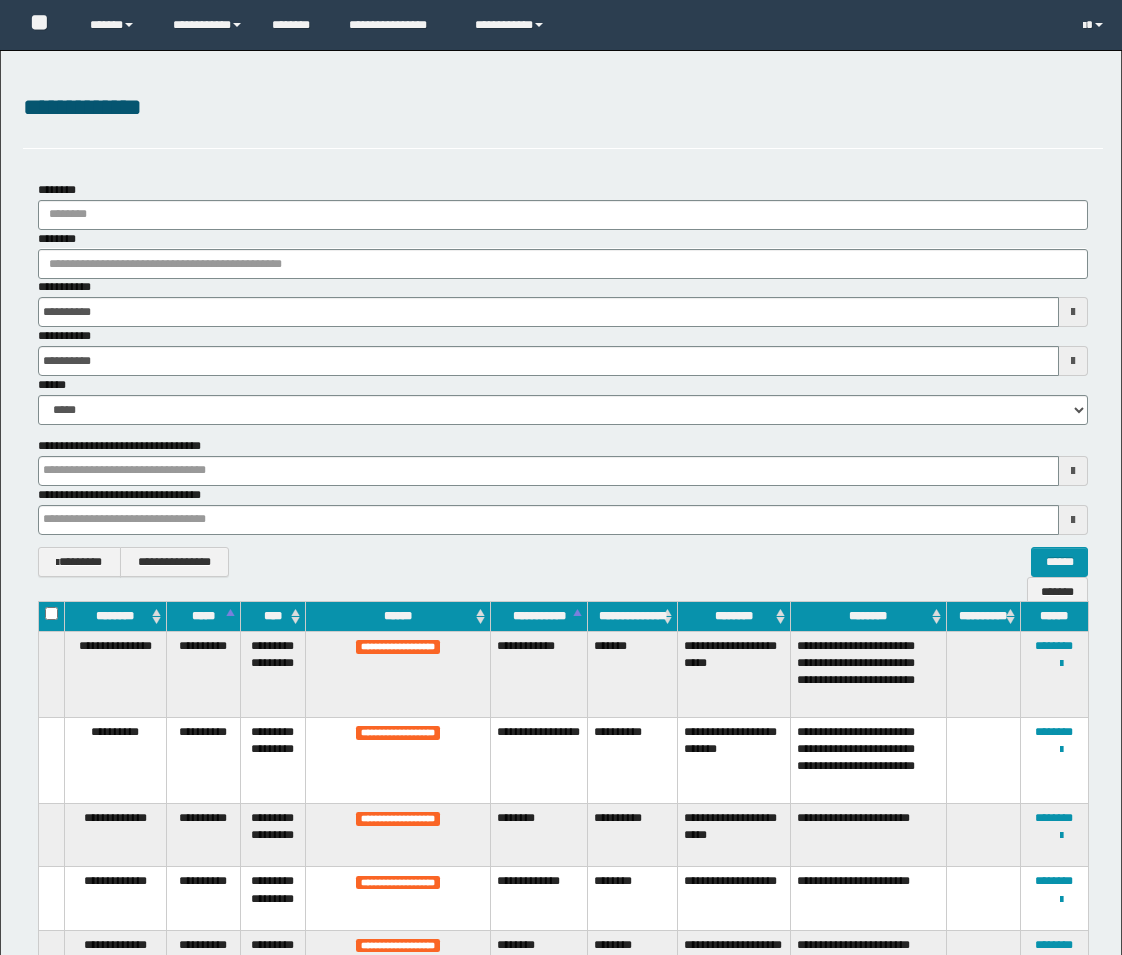 scroll, scrollTop: 341, scrollLeft: 0, axis: vertical 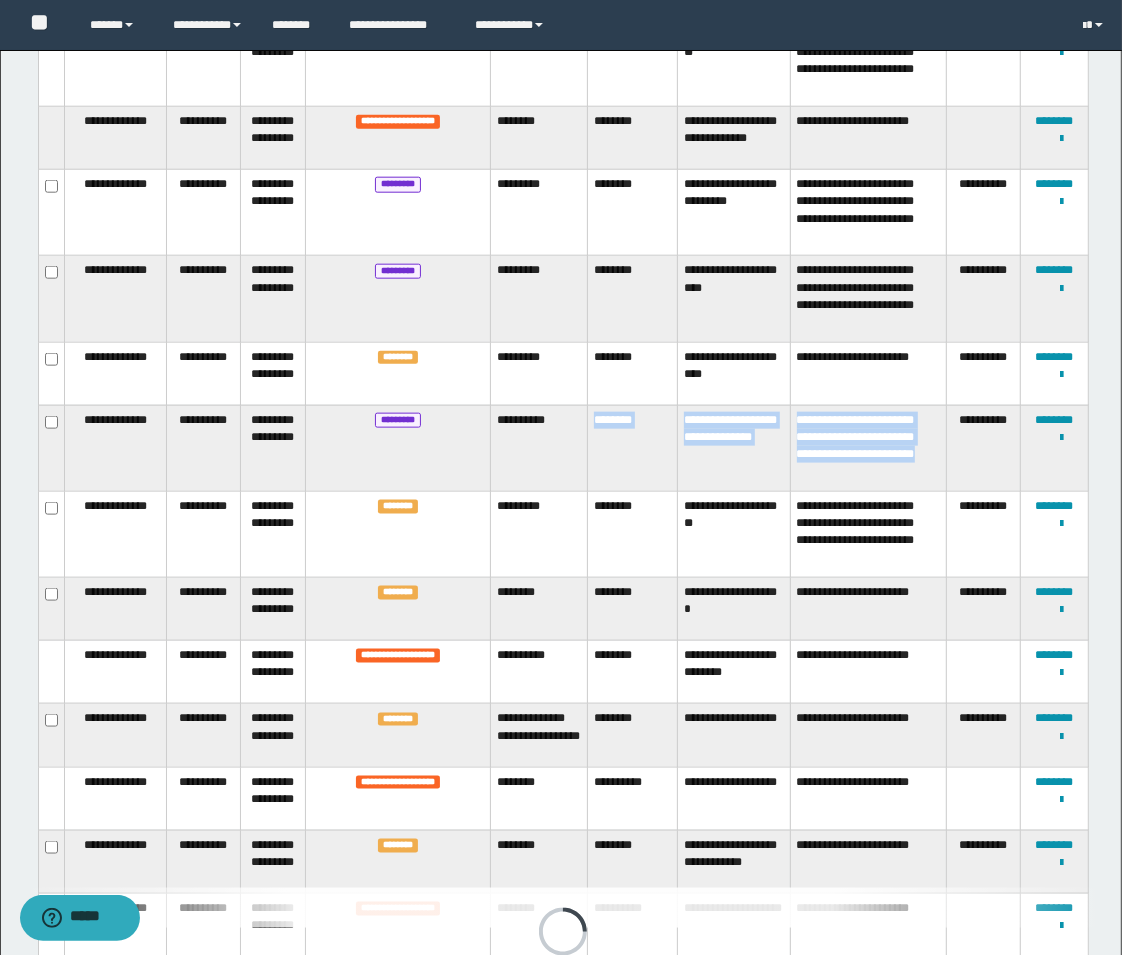 drag, startPoint x: 594, startPoint y: 388, endPoint x: 867, endPoint y: 442, distance: 278.28943 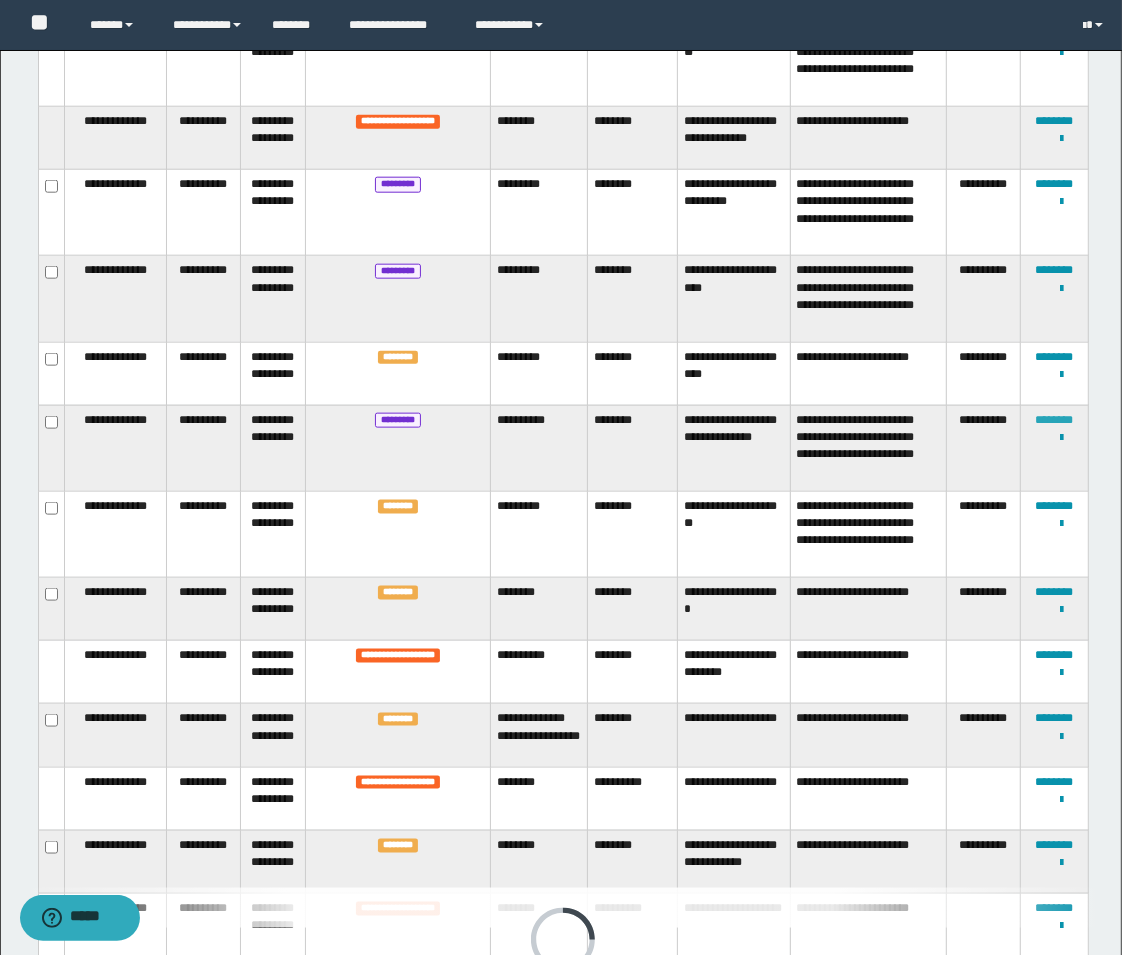 click on "********" at bounding box center [1054, 420] 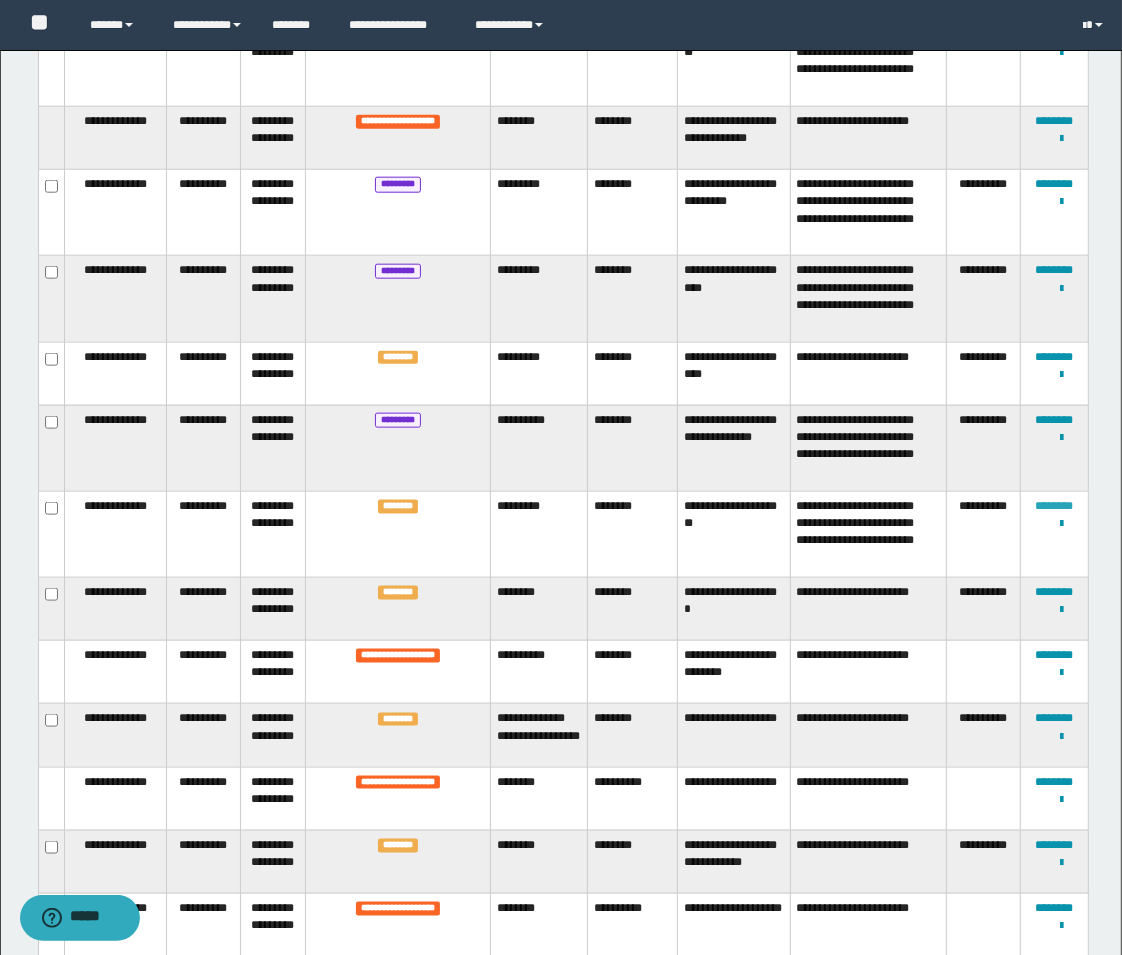 click on "********" at bounding box center (1054, 506) 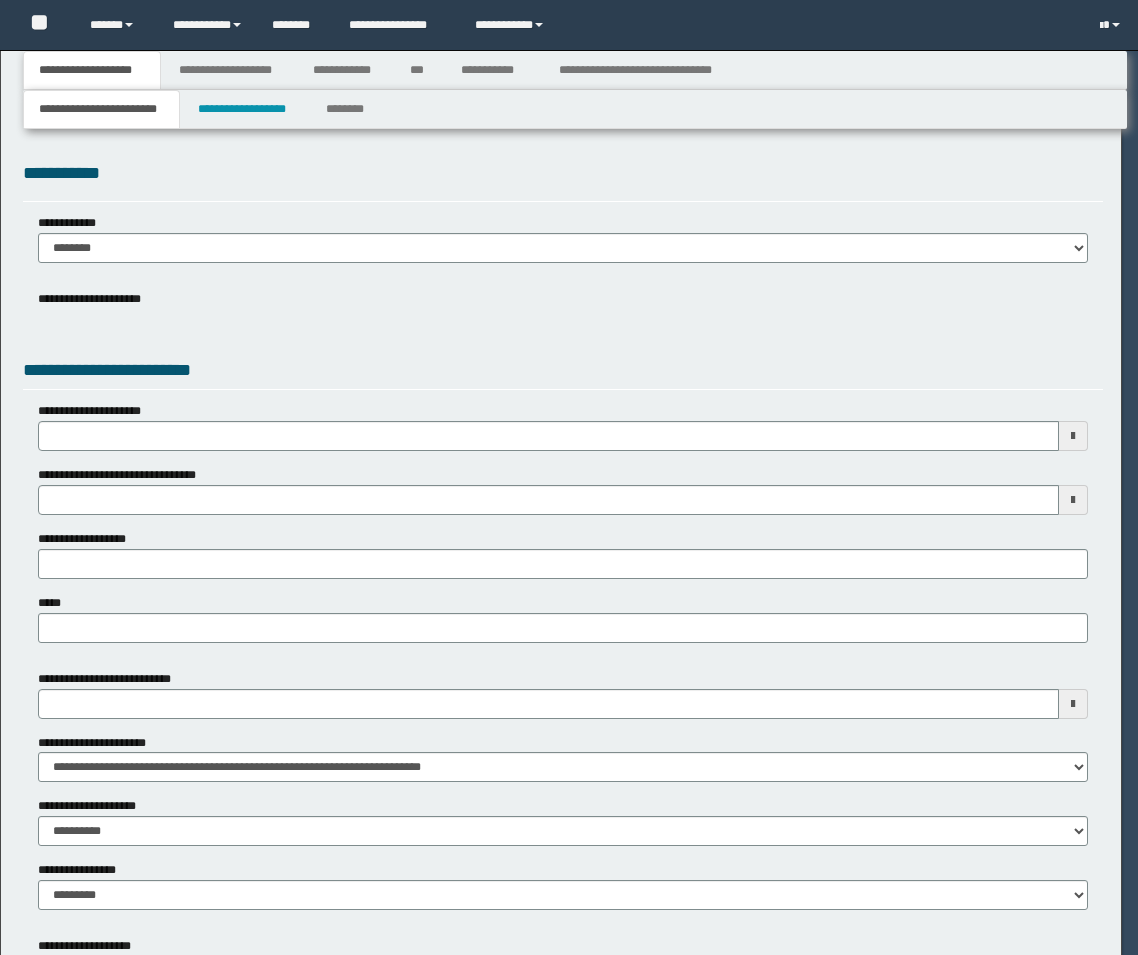 scroll, scrollTop: 0, scrollLeft: 0, axis: both 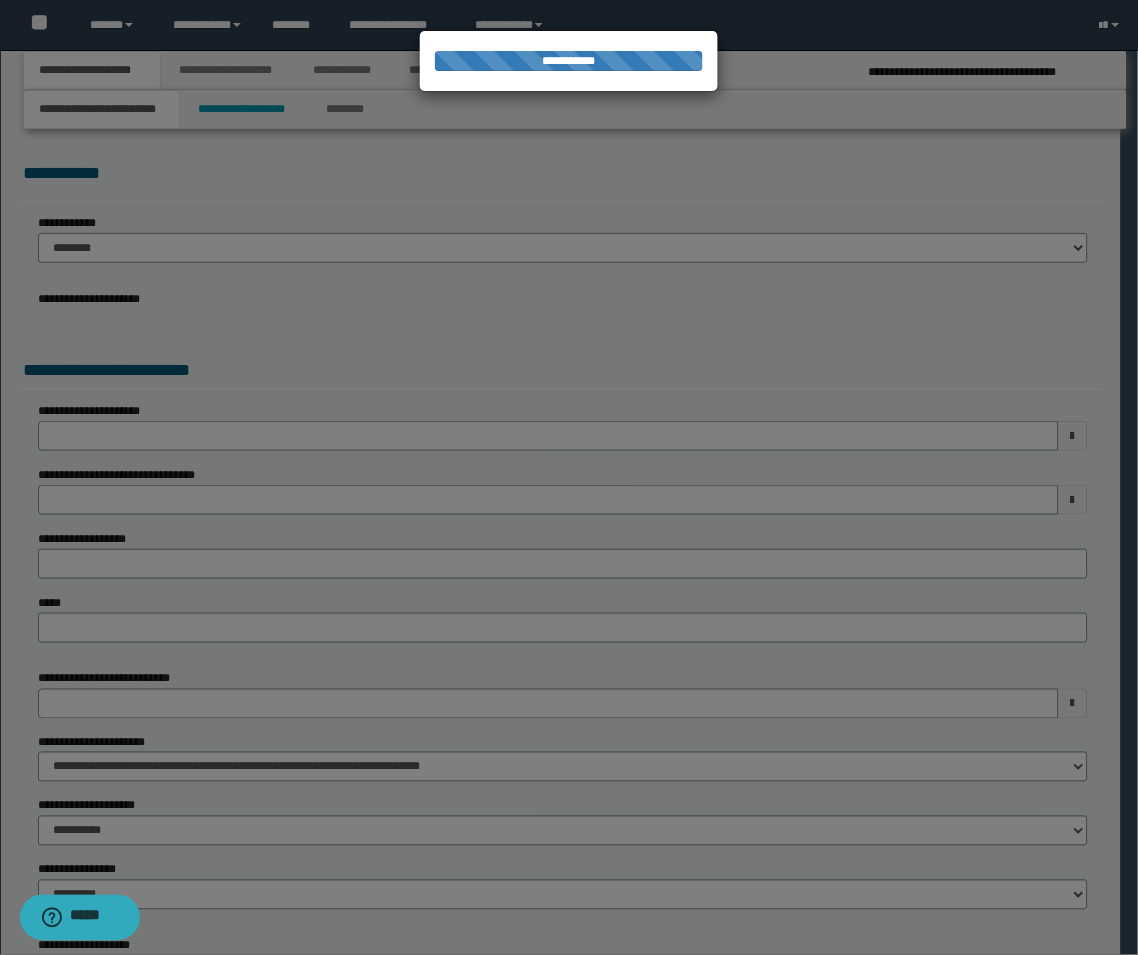 select on "**" 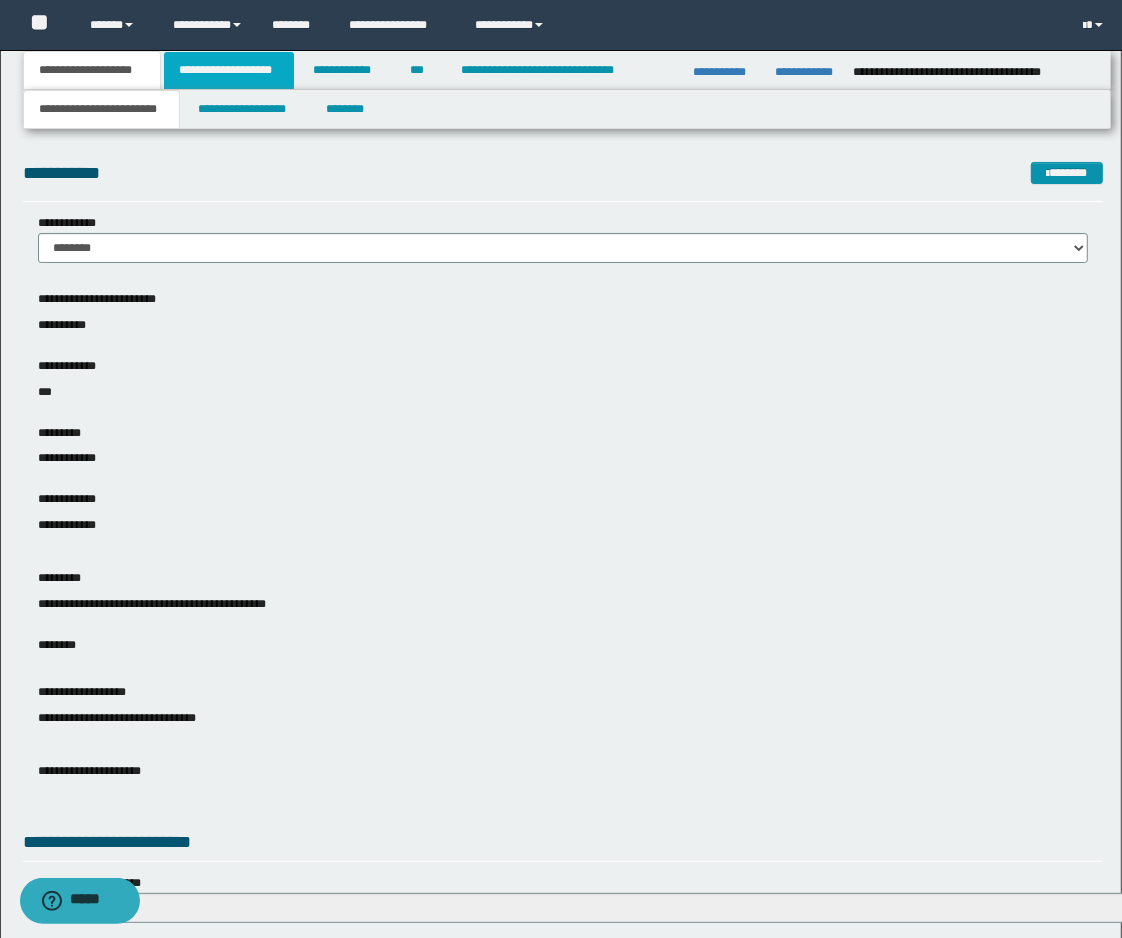 click on "**********" at bounding box center [229, 70] 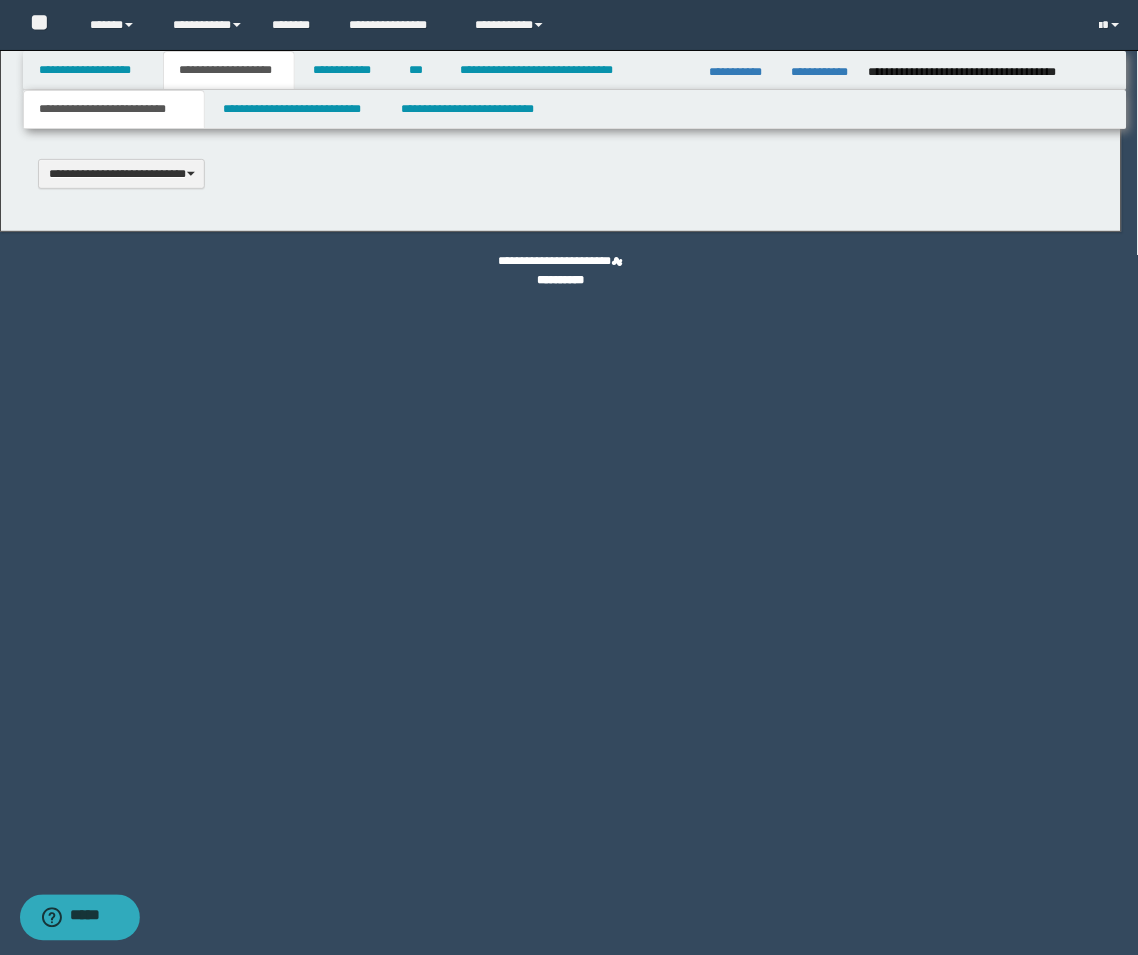 type 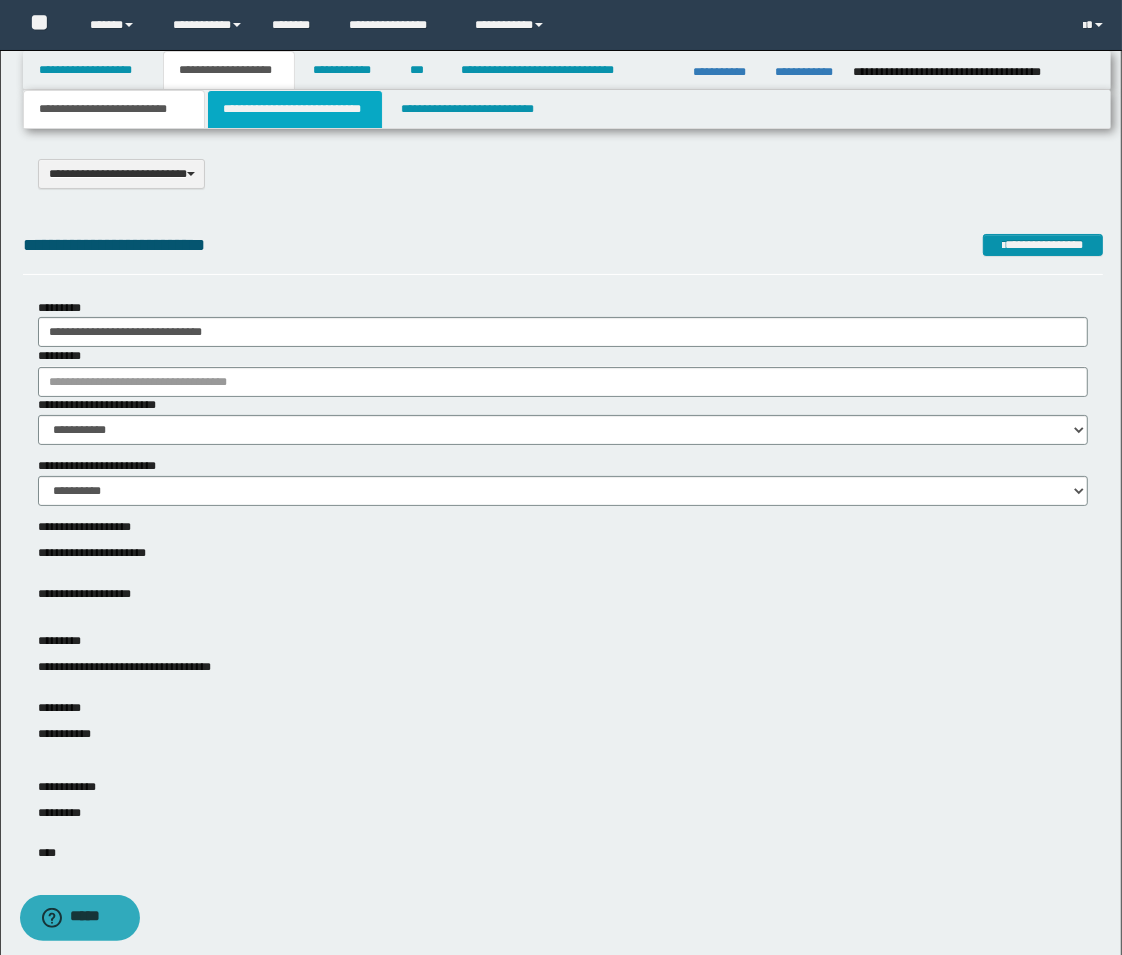 click on "**********" at bounding box center (295, 109) 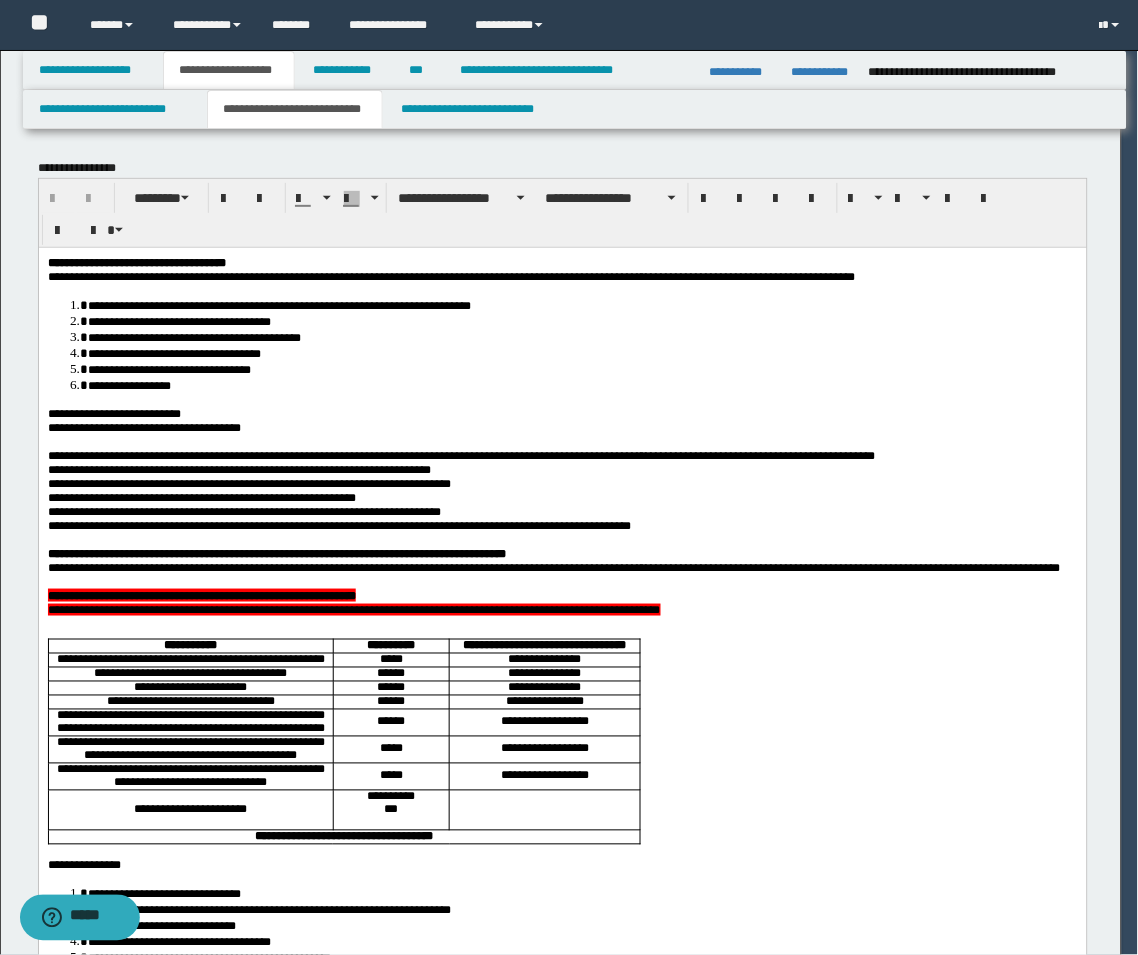 scroll, scrollTop: 0, scrollLeft: 0, axis: both 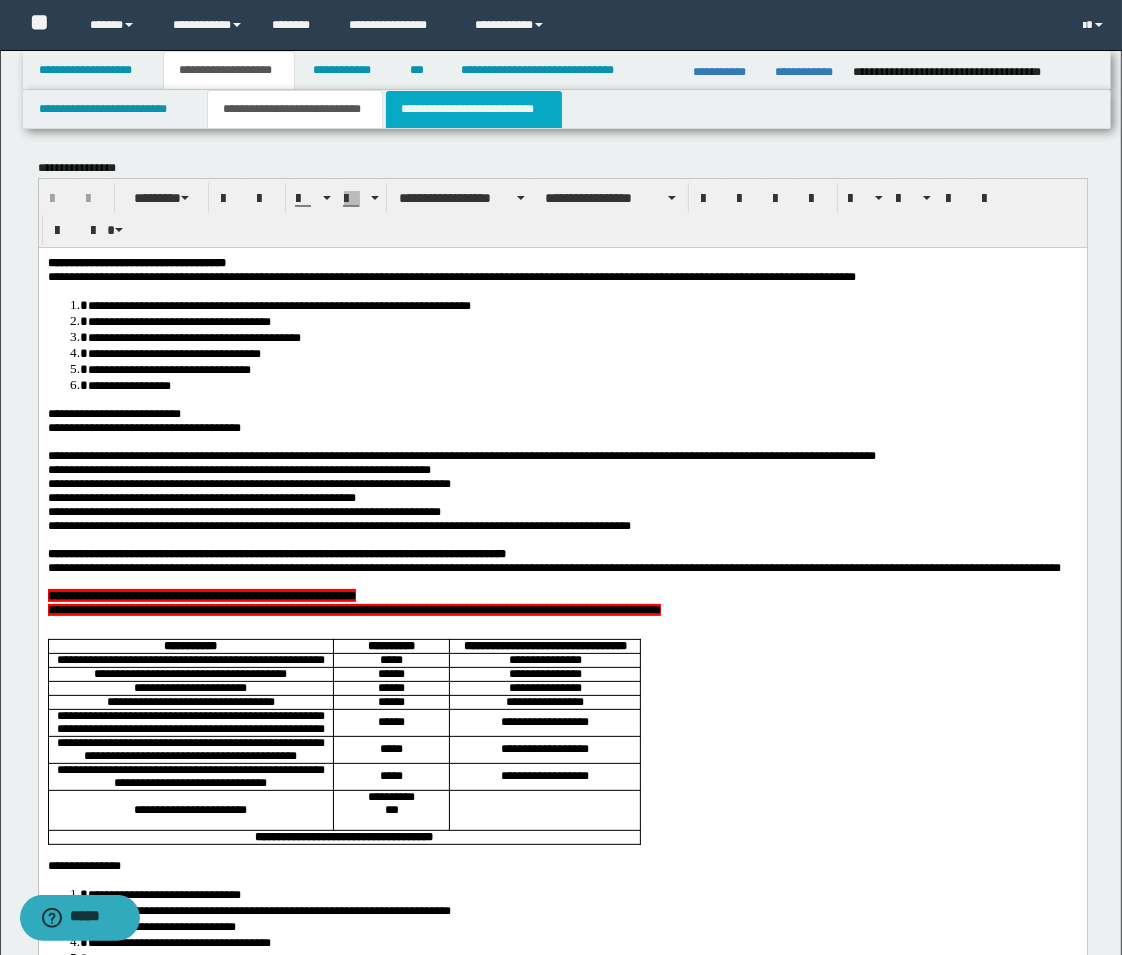 click on "**********" at bounding box center (474, 109) 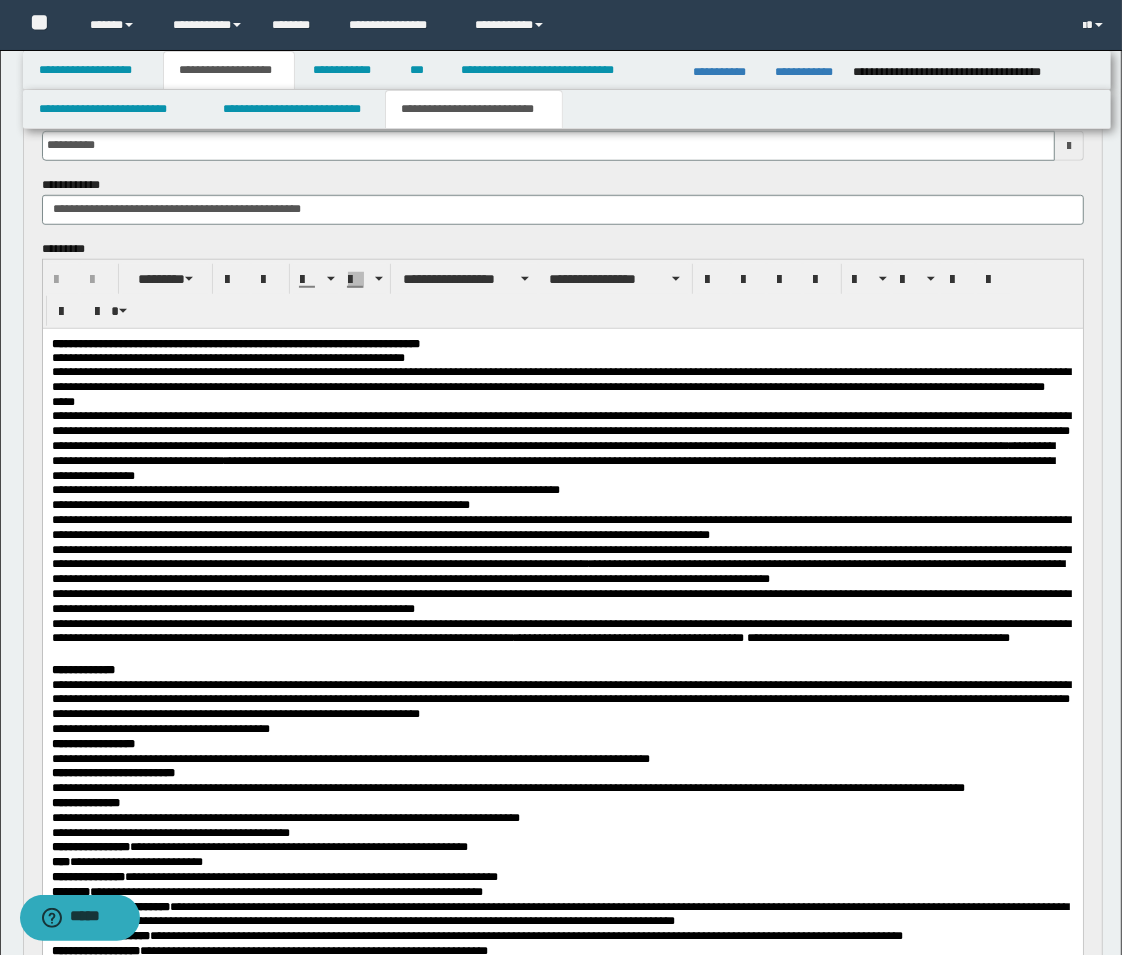 scroll, scrollTop: 1111, scrollLeft: 0, axis: vertical 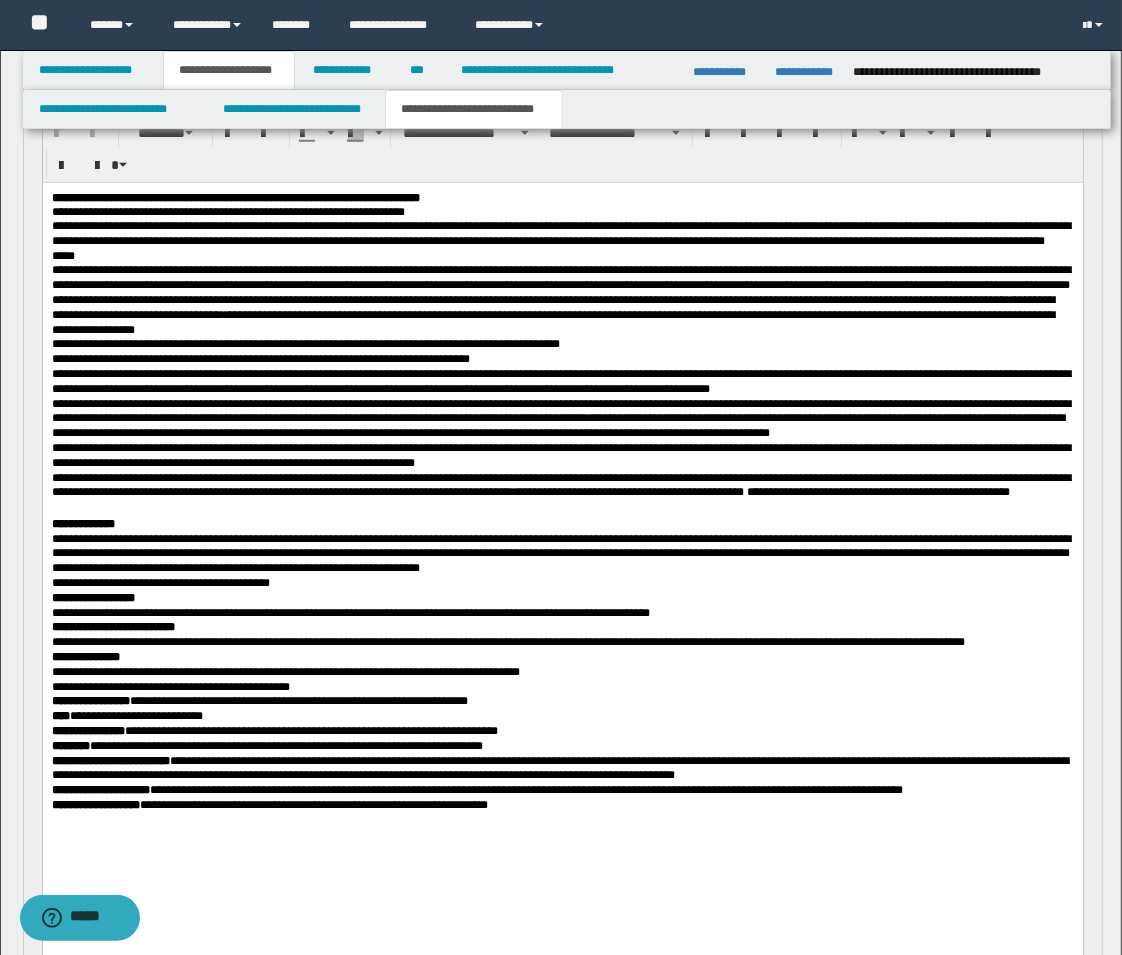 click on "**********" at bounding box center (560, 380) 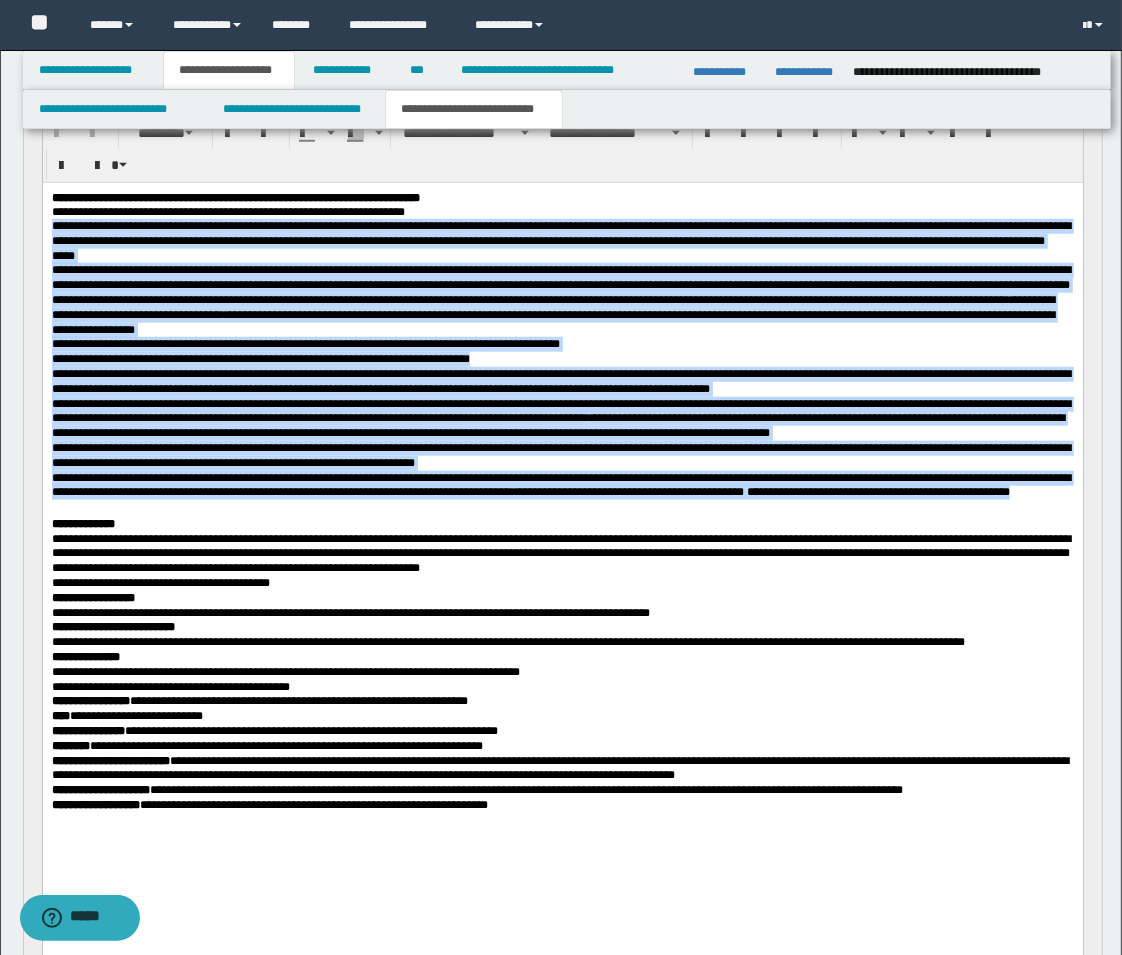 drag, startPoint x: 49, startPoint y: 233, endPoint x: 180, endPoint y: 547, distance: 340.2308 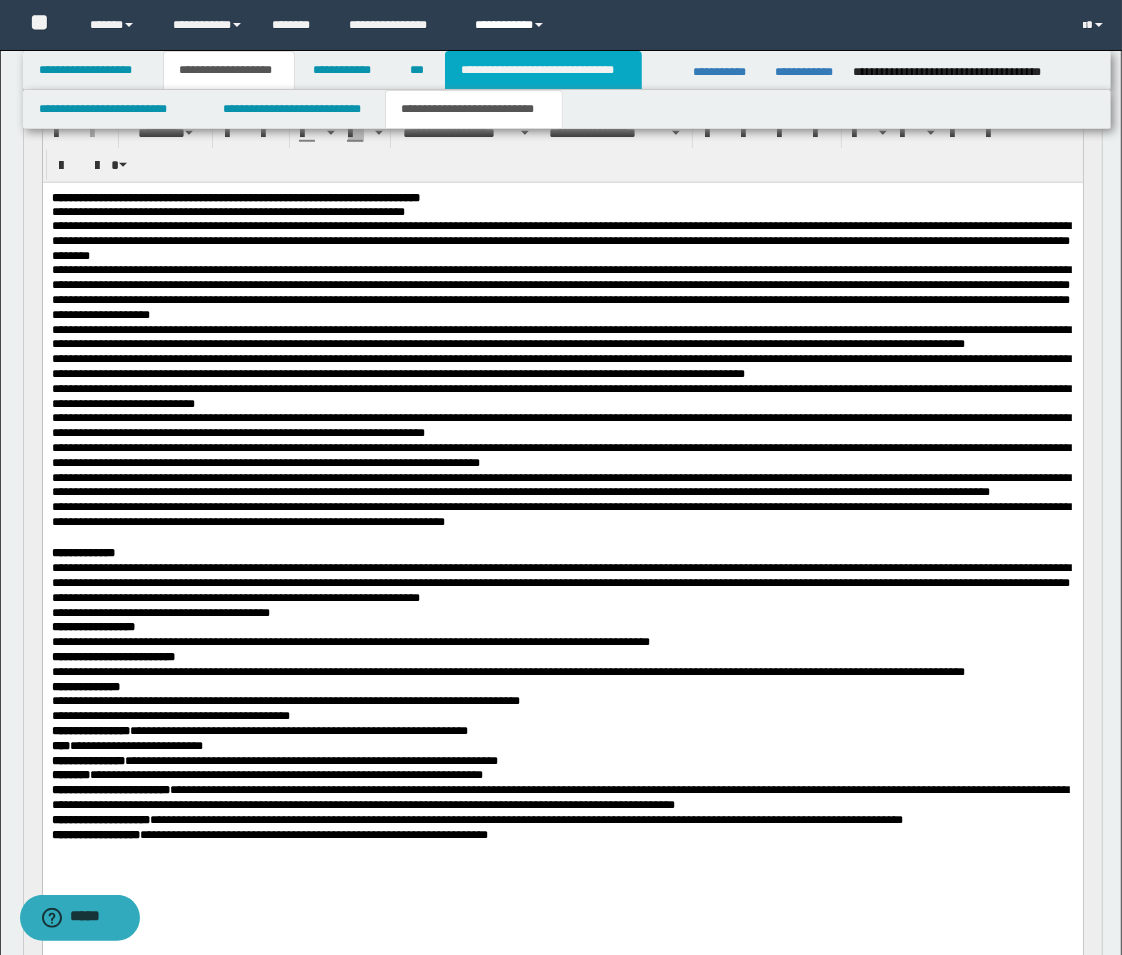 drag, startPoint x: 557, startPoint y: 73, endPoint x: 495, endPoint y: 15, distance: 84.89994 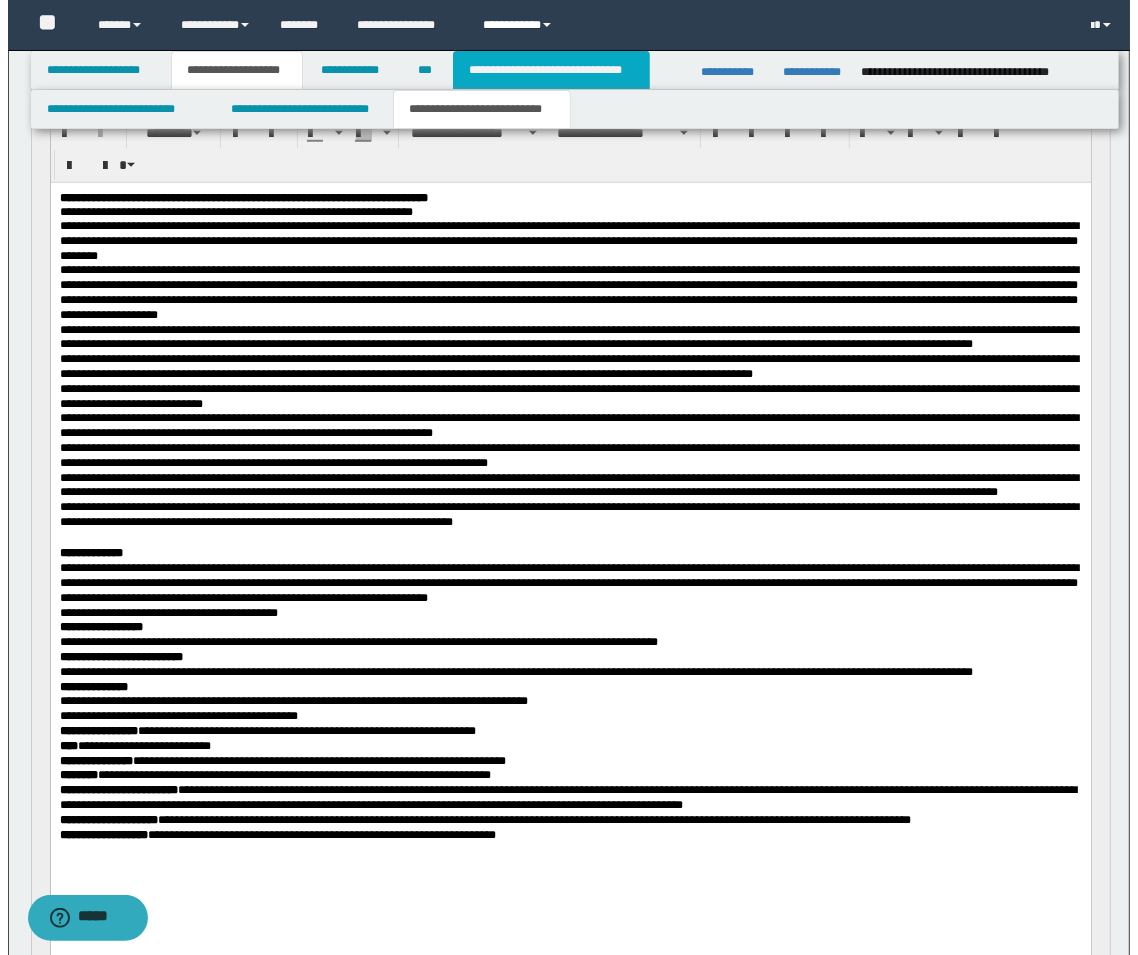 scroll, scrollTop: 0, scrollLeft: 0, axis: both 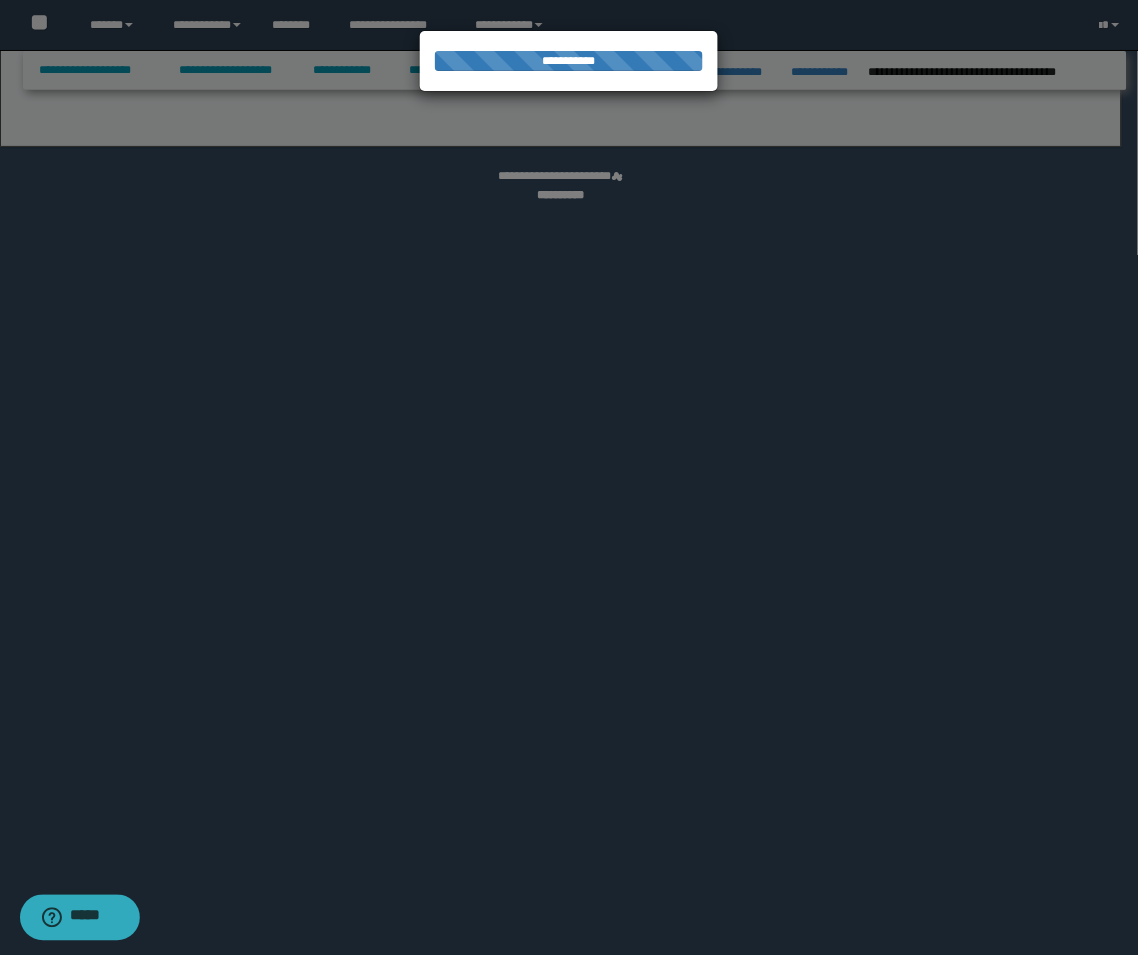 select on "*" 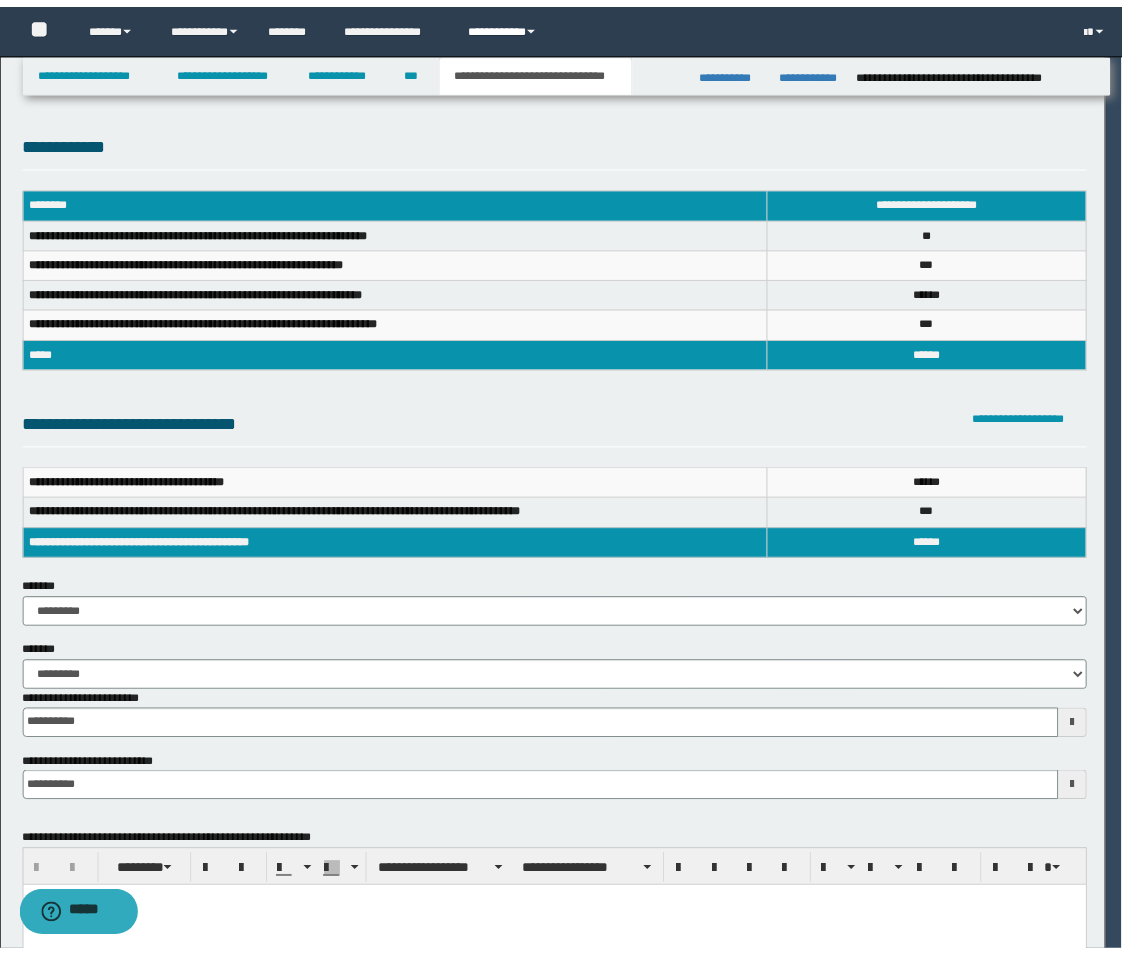scroll, scrollTop: 0, scrollLeft: 0, axis: both 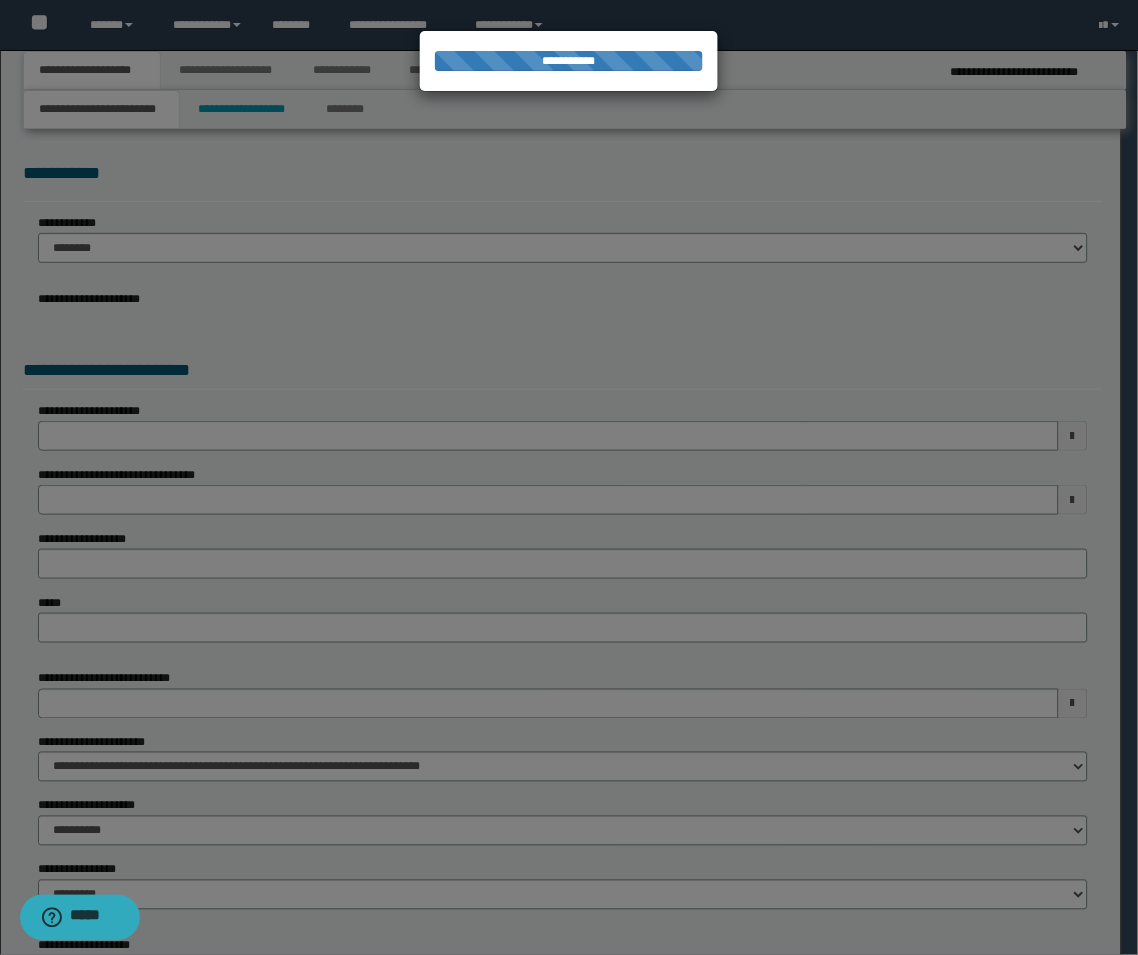 select on "**" 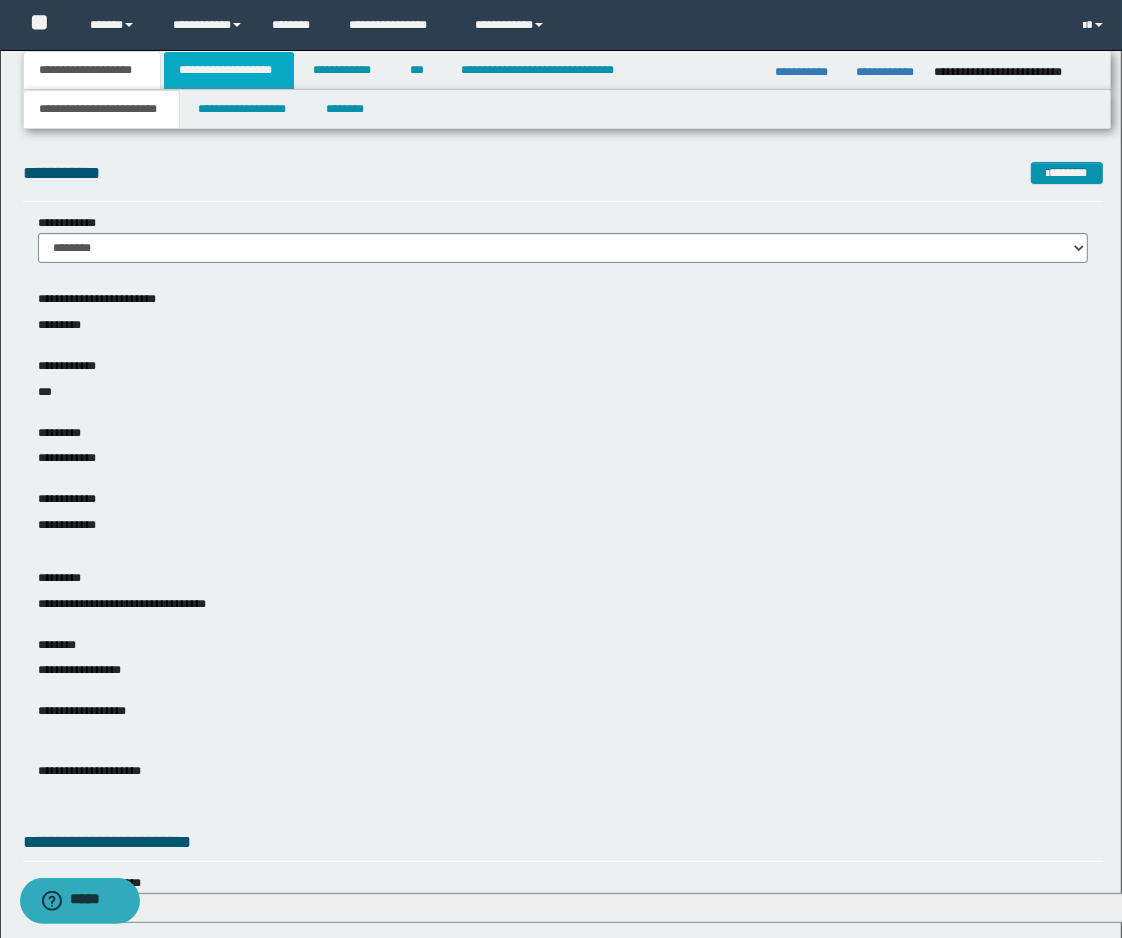 click on "**********" at bounding box center [229, 70] 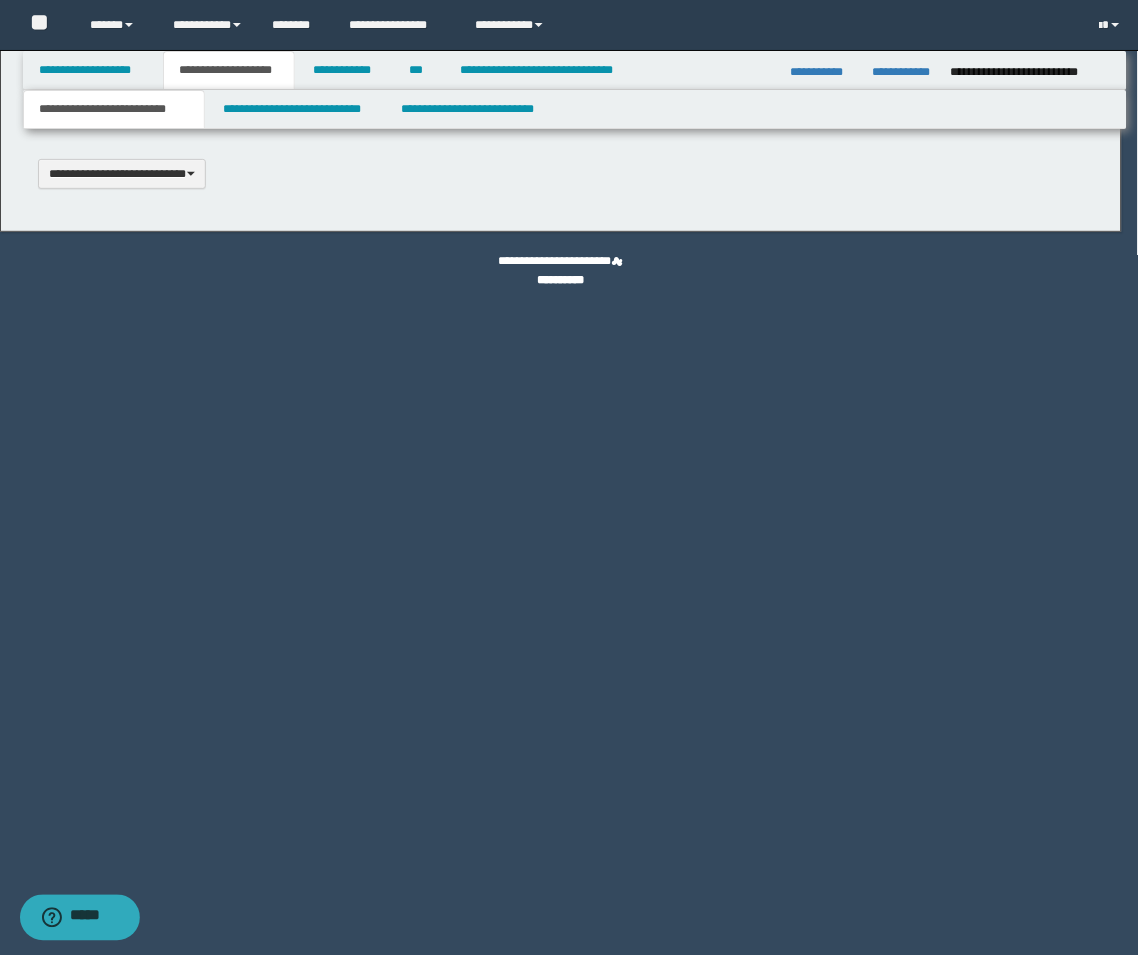 type 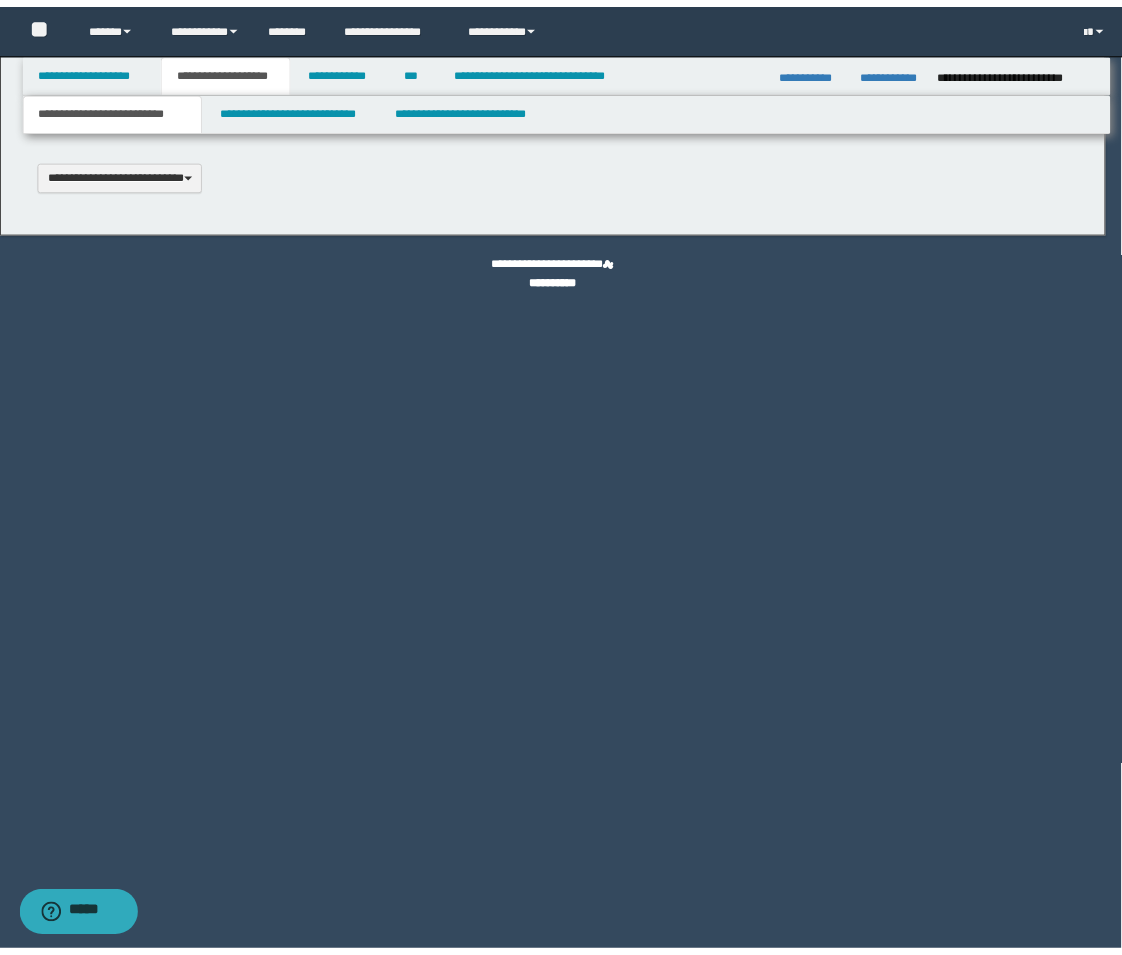 scroll, scrollTop: 0, scrollLeft: 0, axis: both 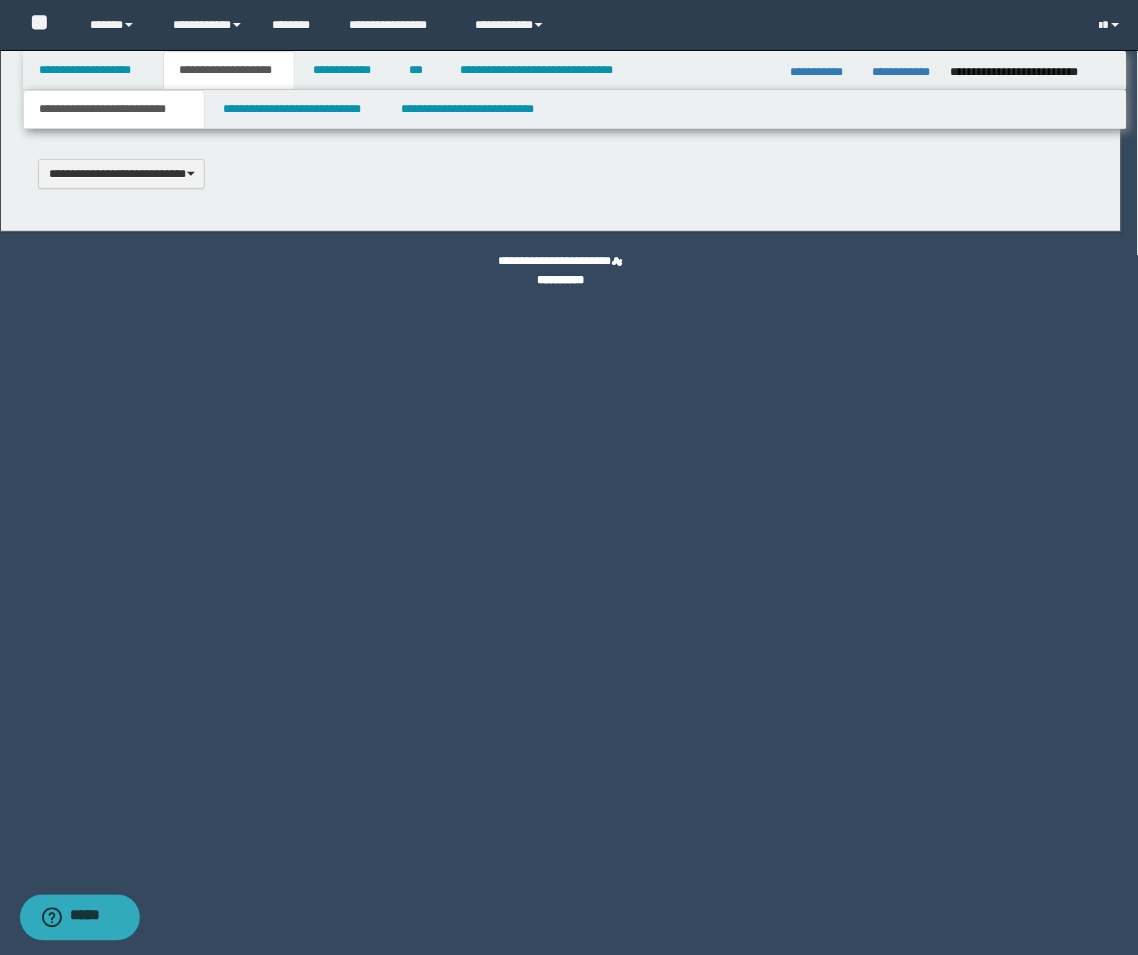 type on "**********" 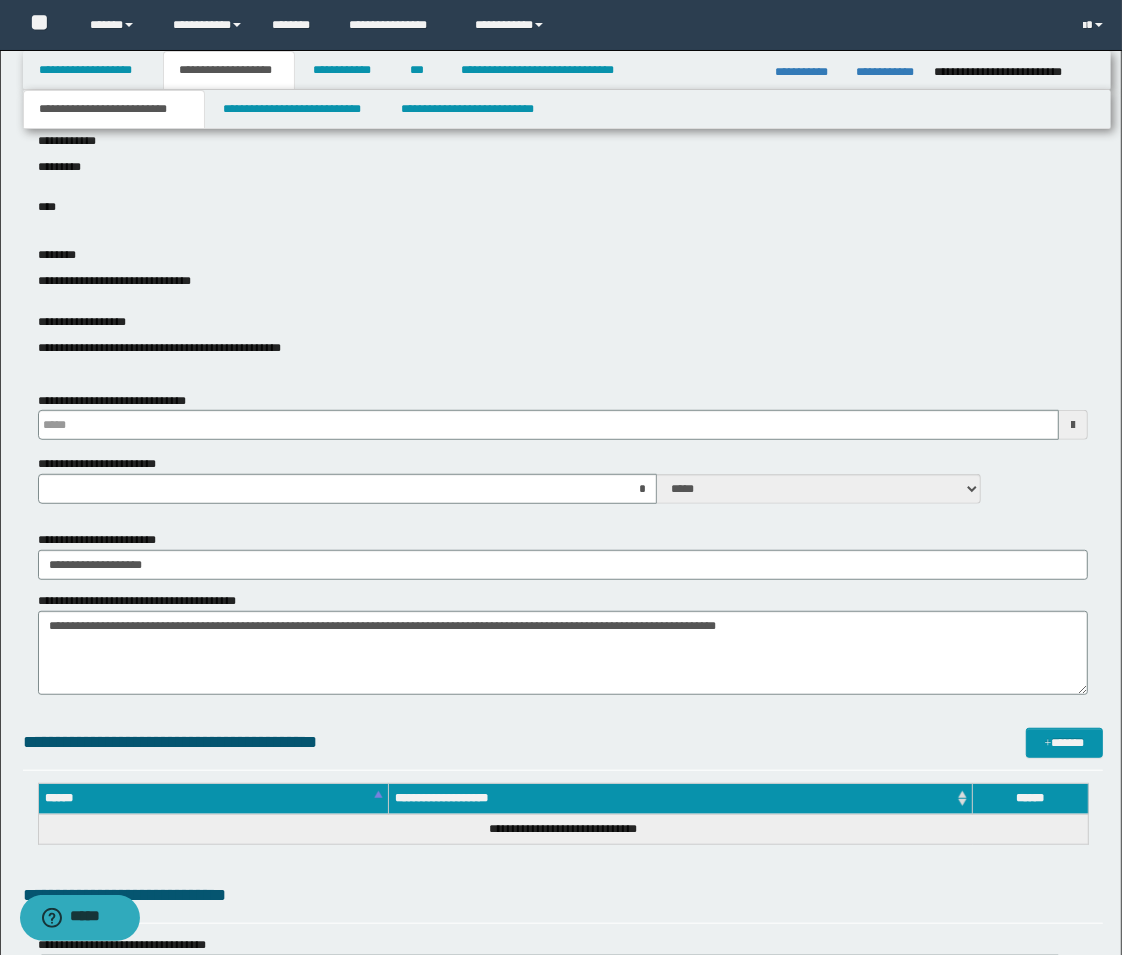 scroll, scrollTop: 888, scrollLeft: 0, axis: vertical 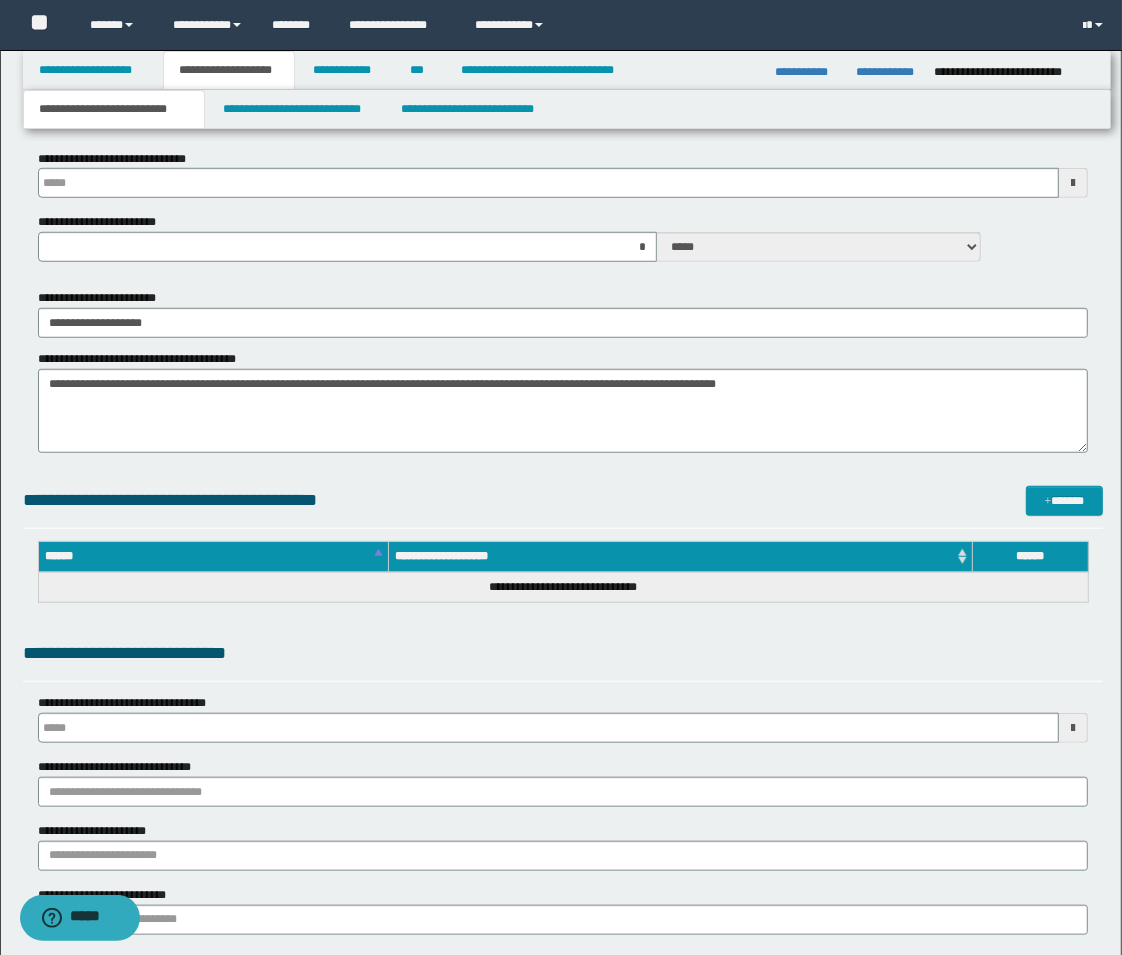 type 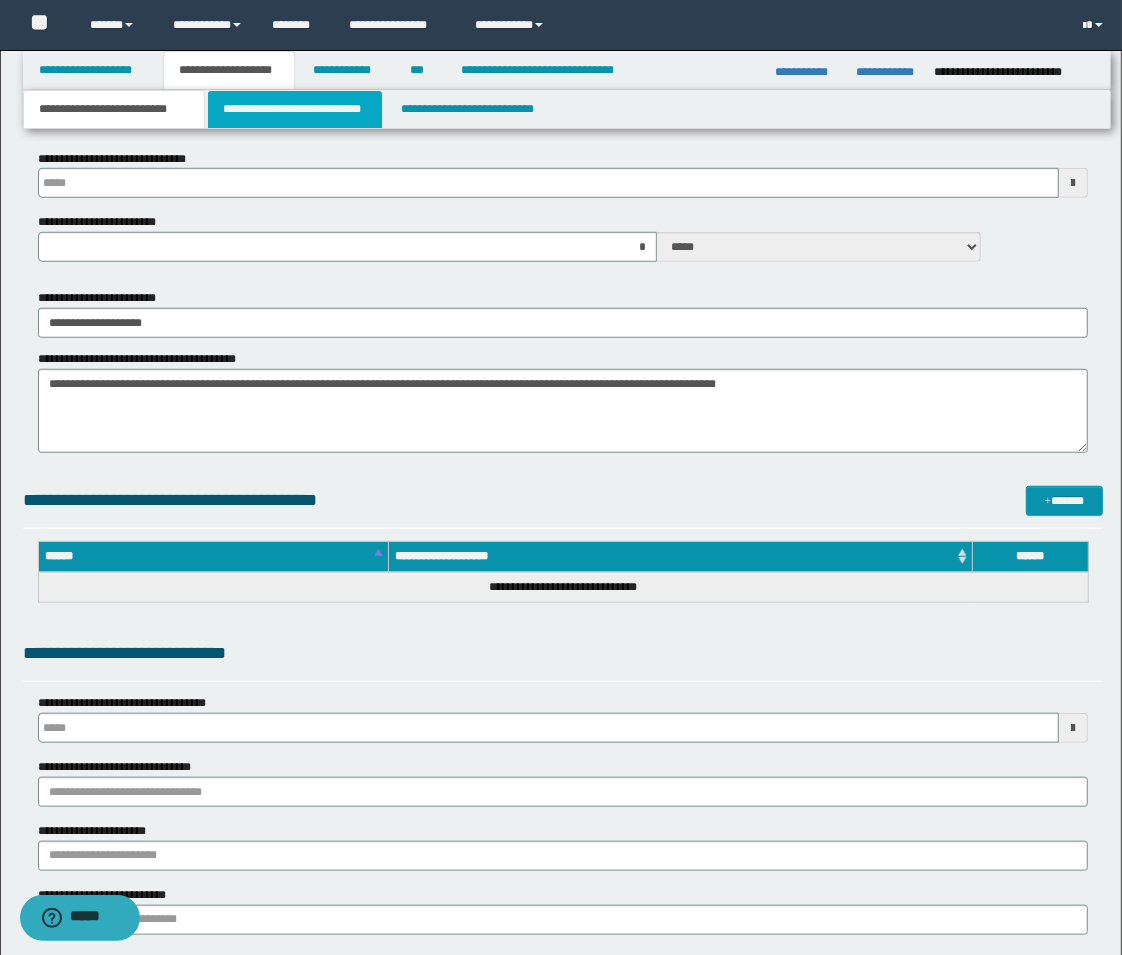 click on "**********" at bounding box center (295, 109) 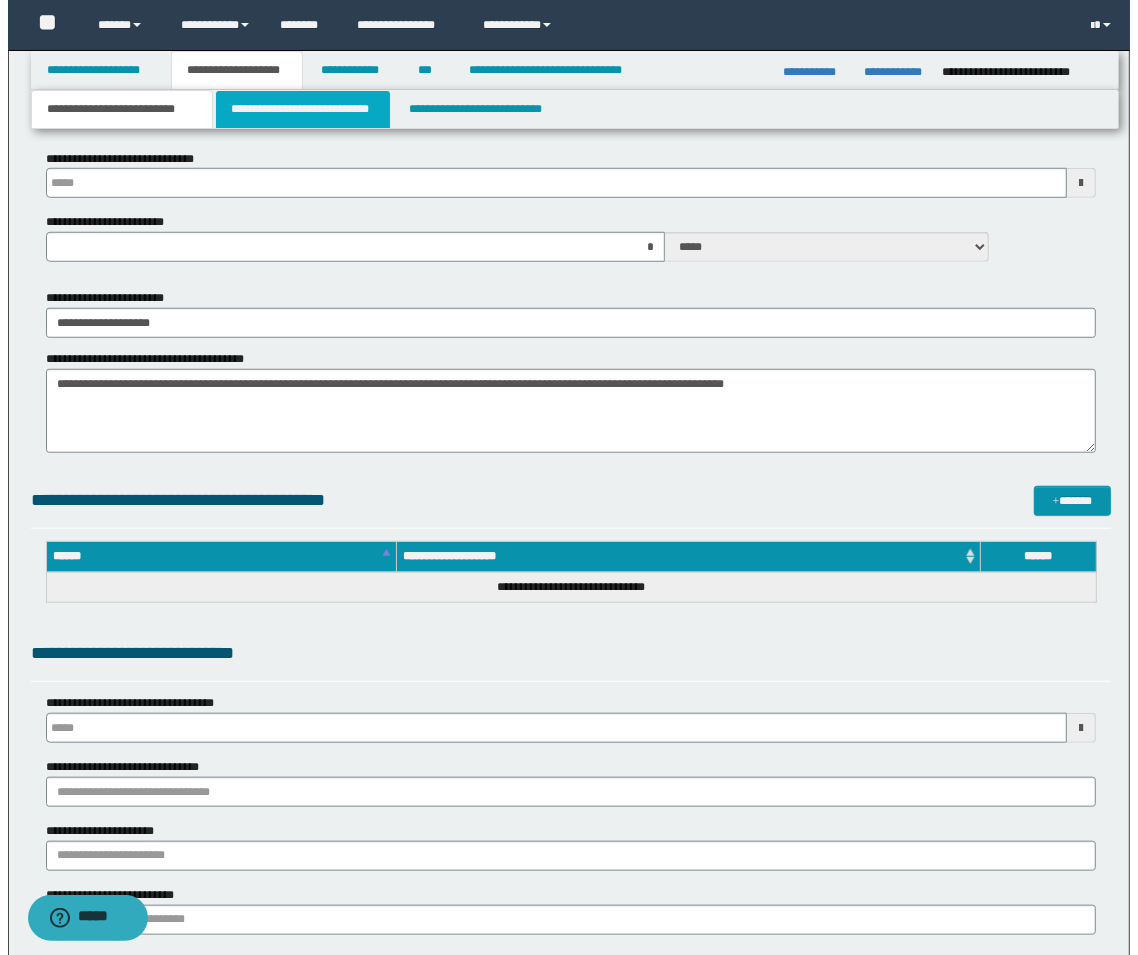 scroll, scrollTop: 0, scrollLeft: 0, axis: both 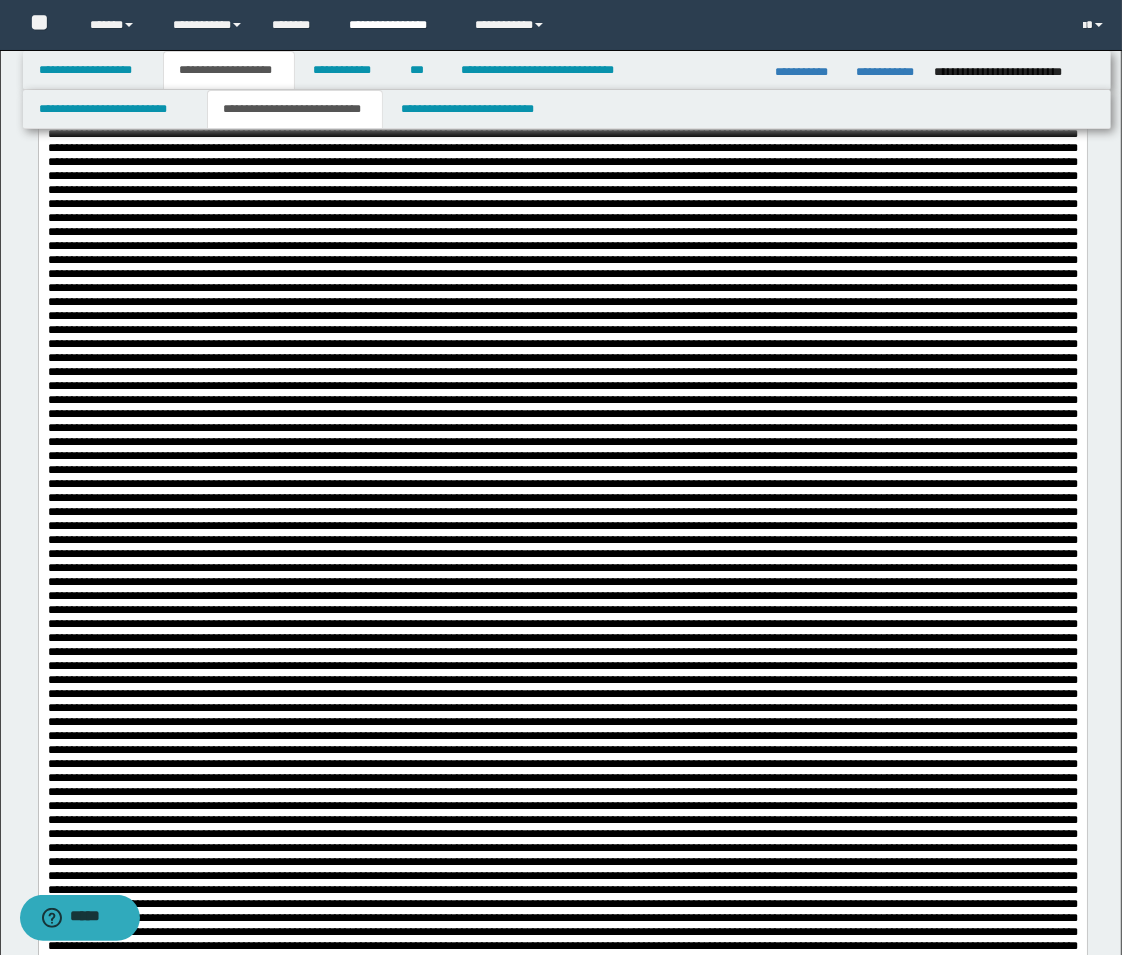 click on "**********" at bounding box center (397, 25) 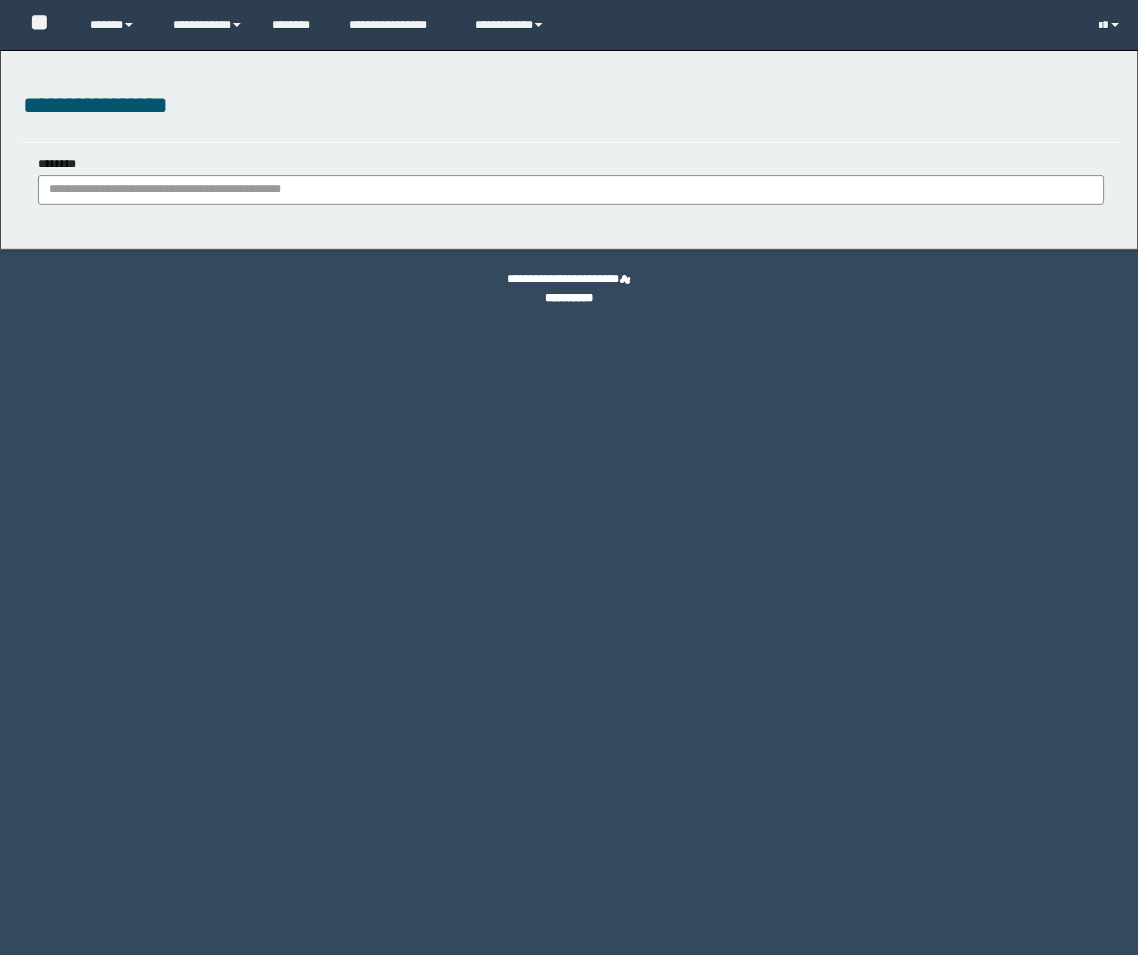 scroll, scrollTop: 0, scrollLeft: 0, axis: both 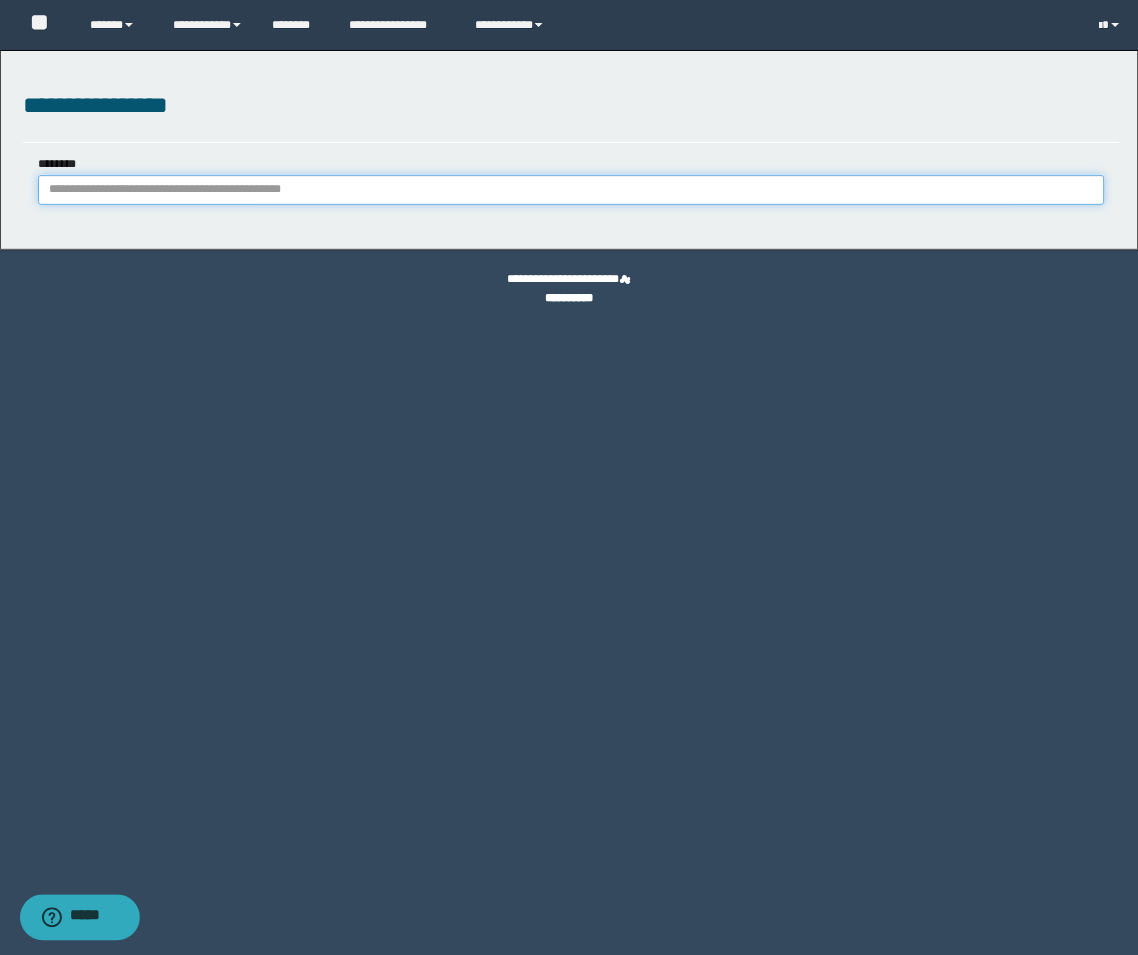 click on "********" at bounding box center (571, 190) 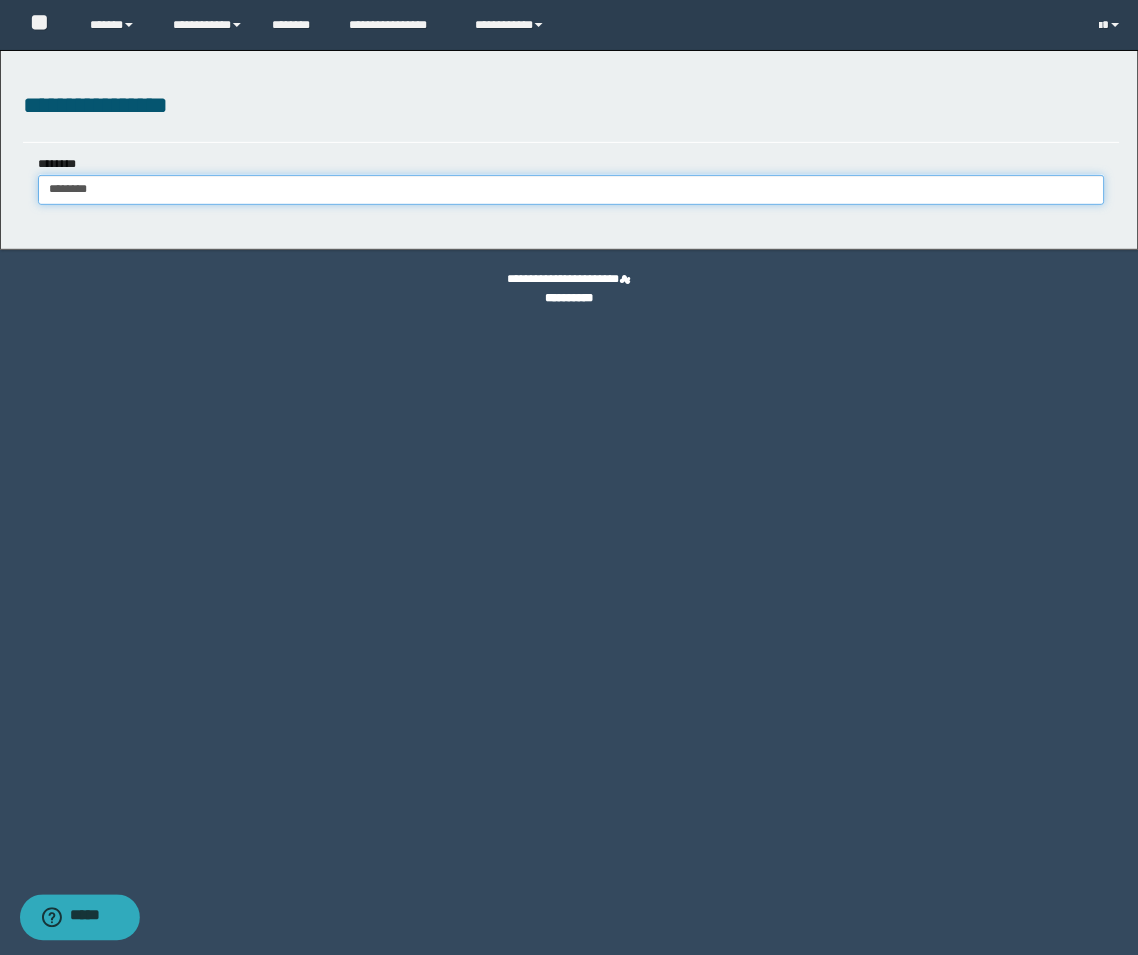 type on "********" 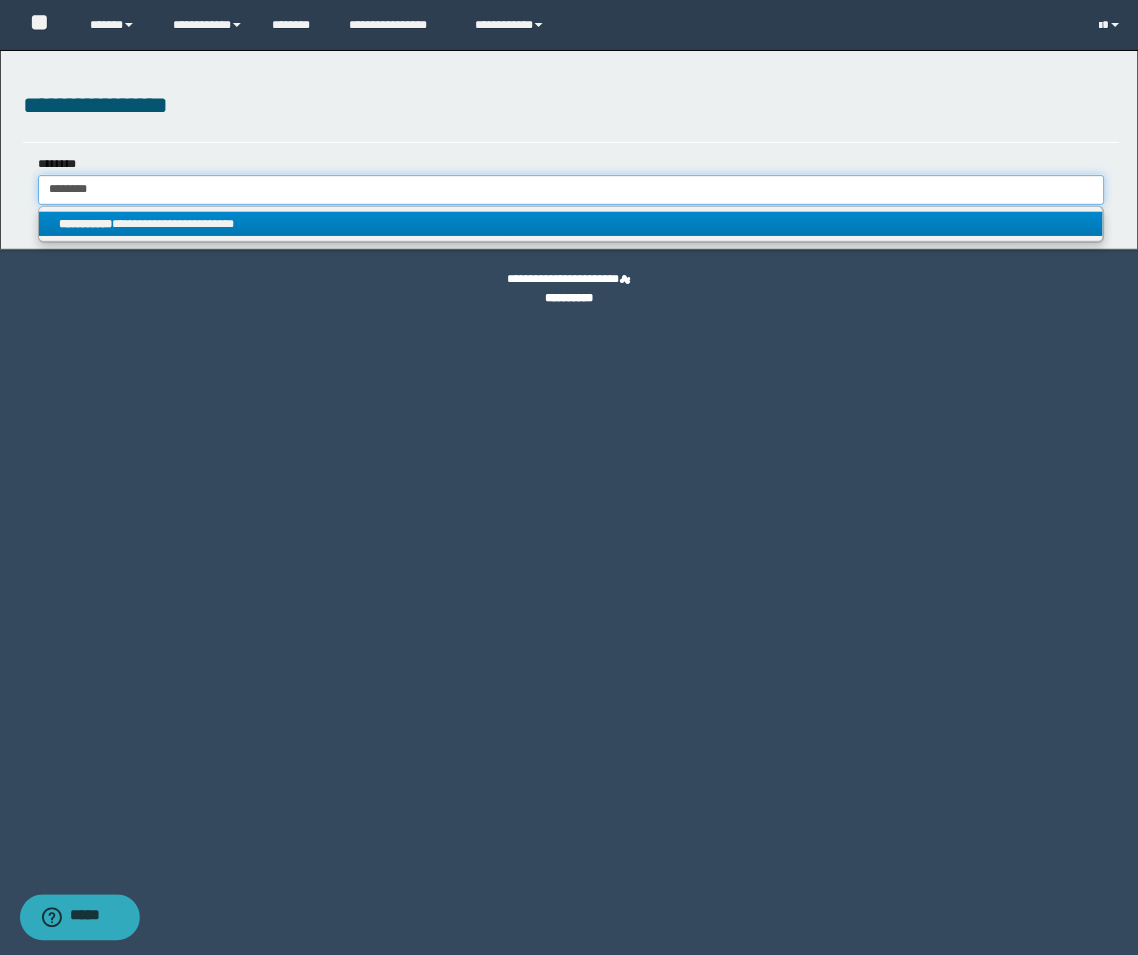 type on "********" 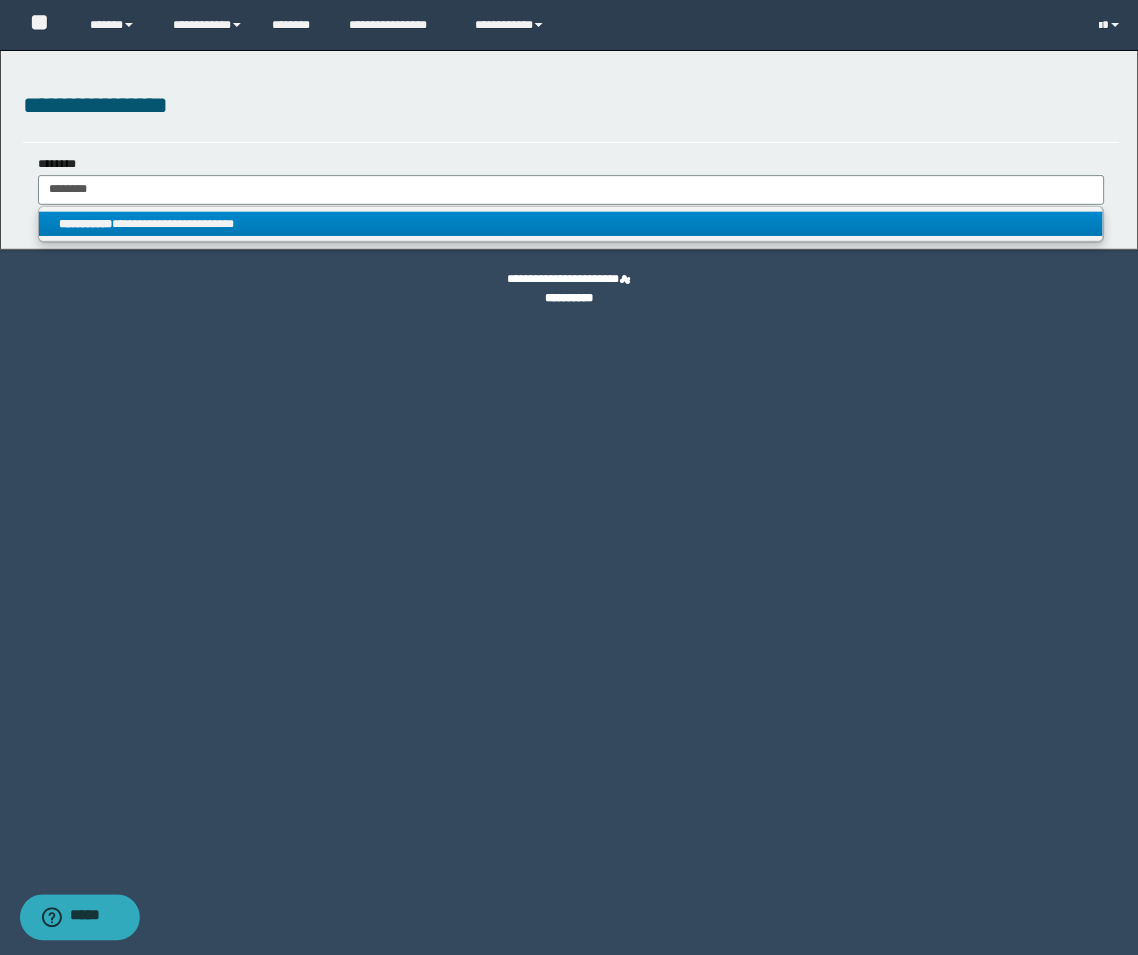 click on "**********" at bounding box center (571, 224) 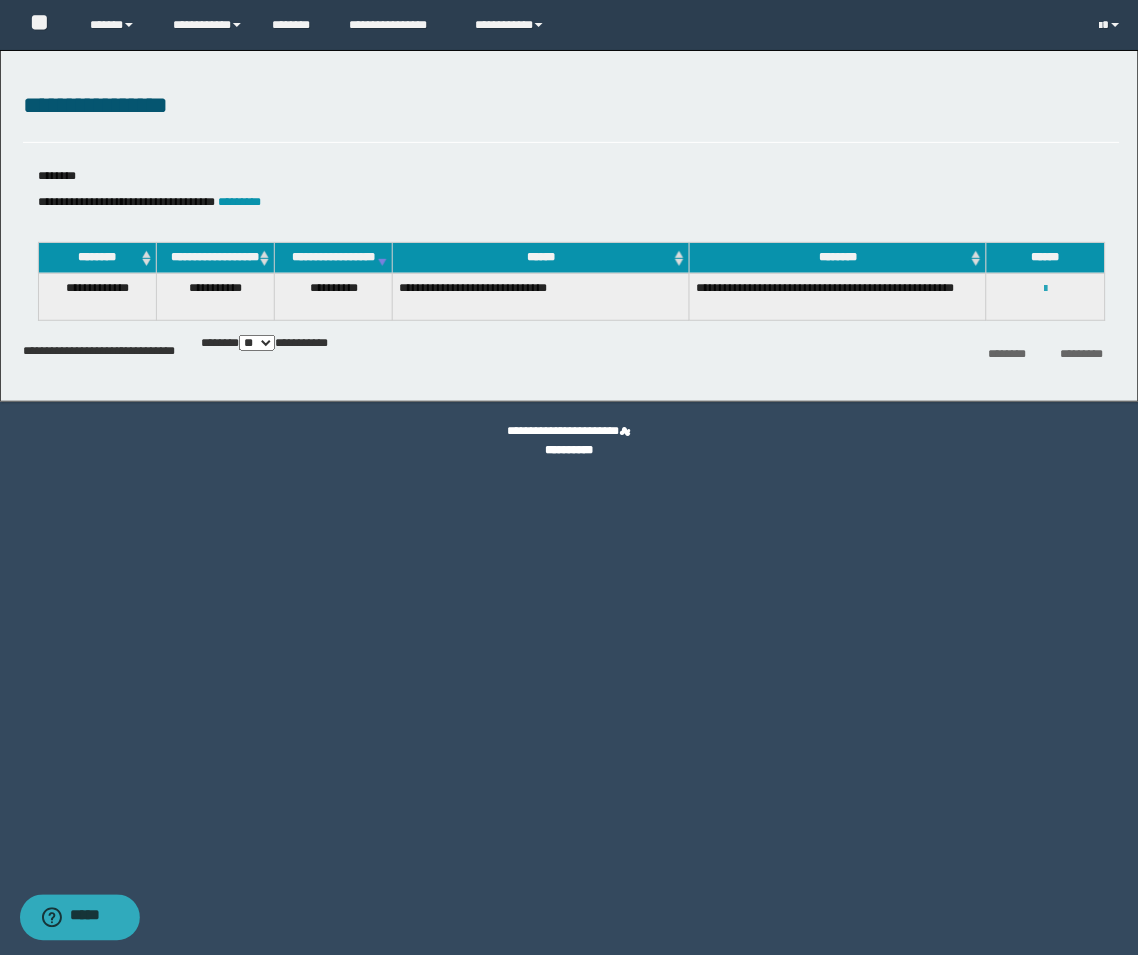 click at bounding box center [1046, 289] 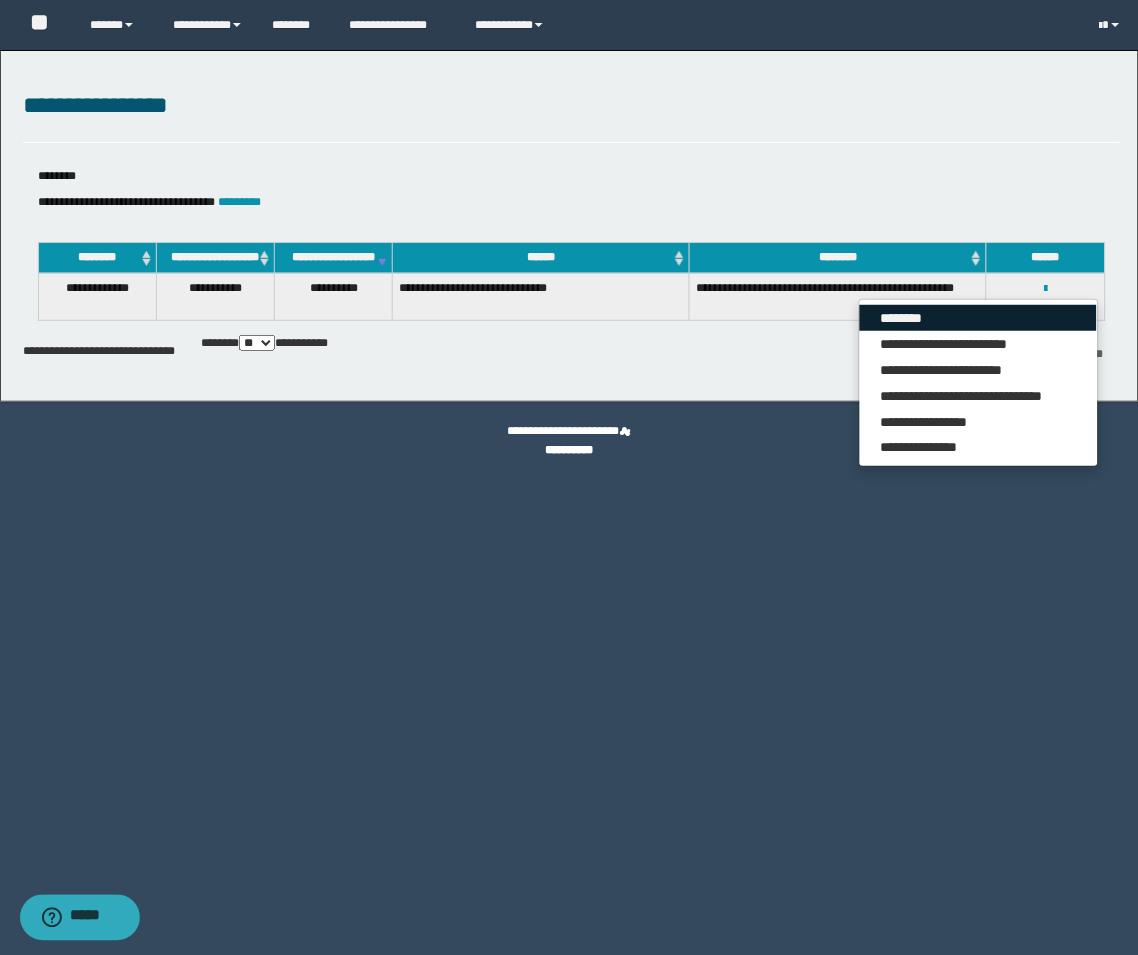 click on "********" at bounding box center [978, 318] 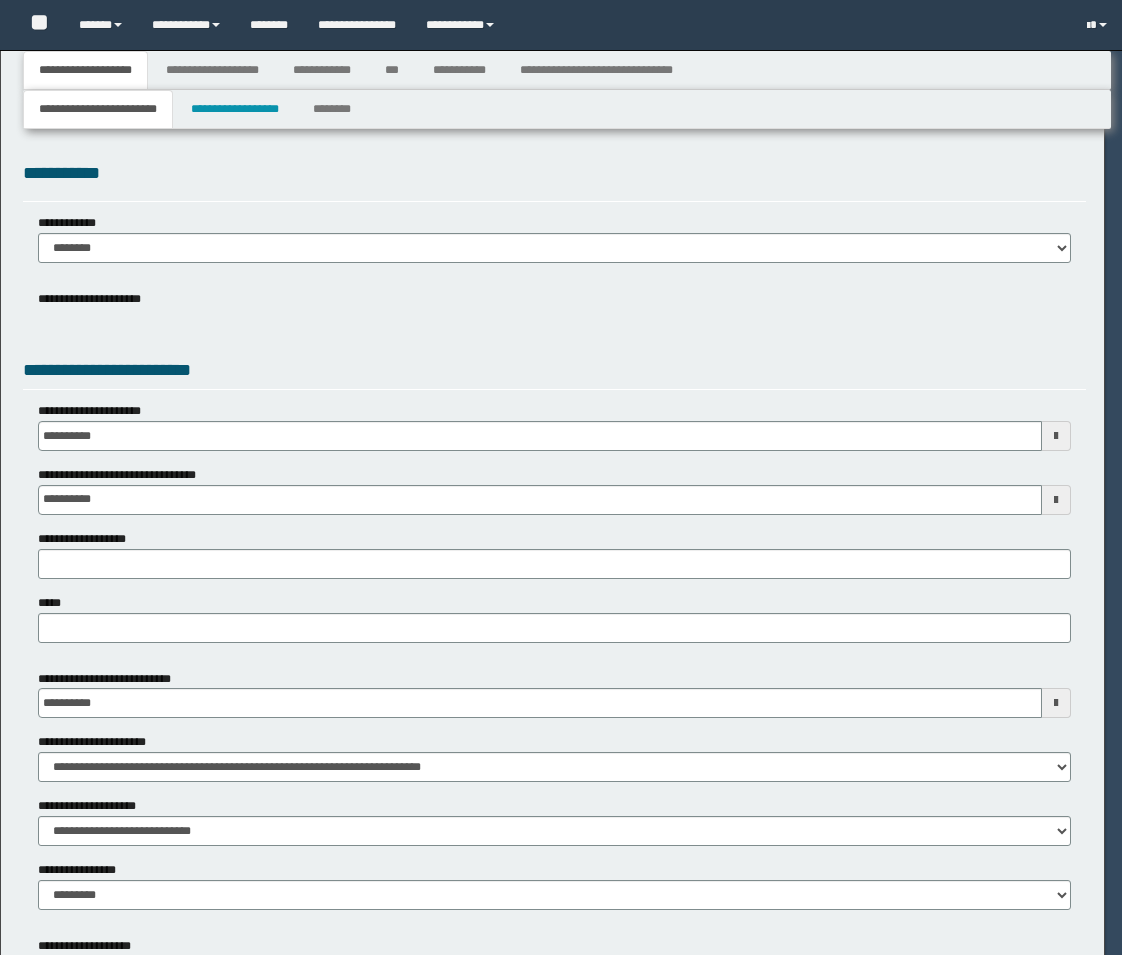 select on "**" 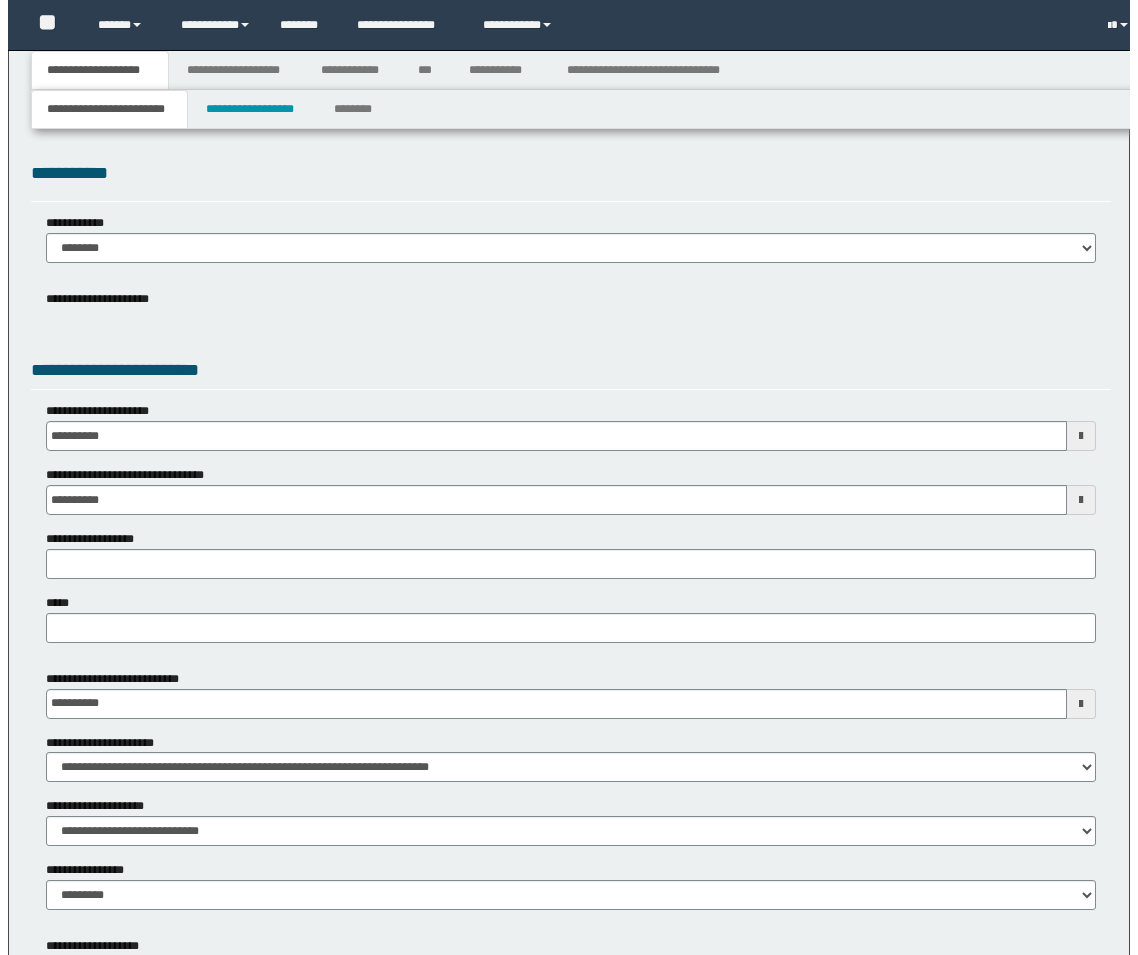 scroll, scrollTop: 217, scrollLeft: 0, axis: vertical 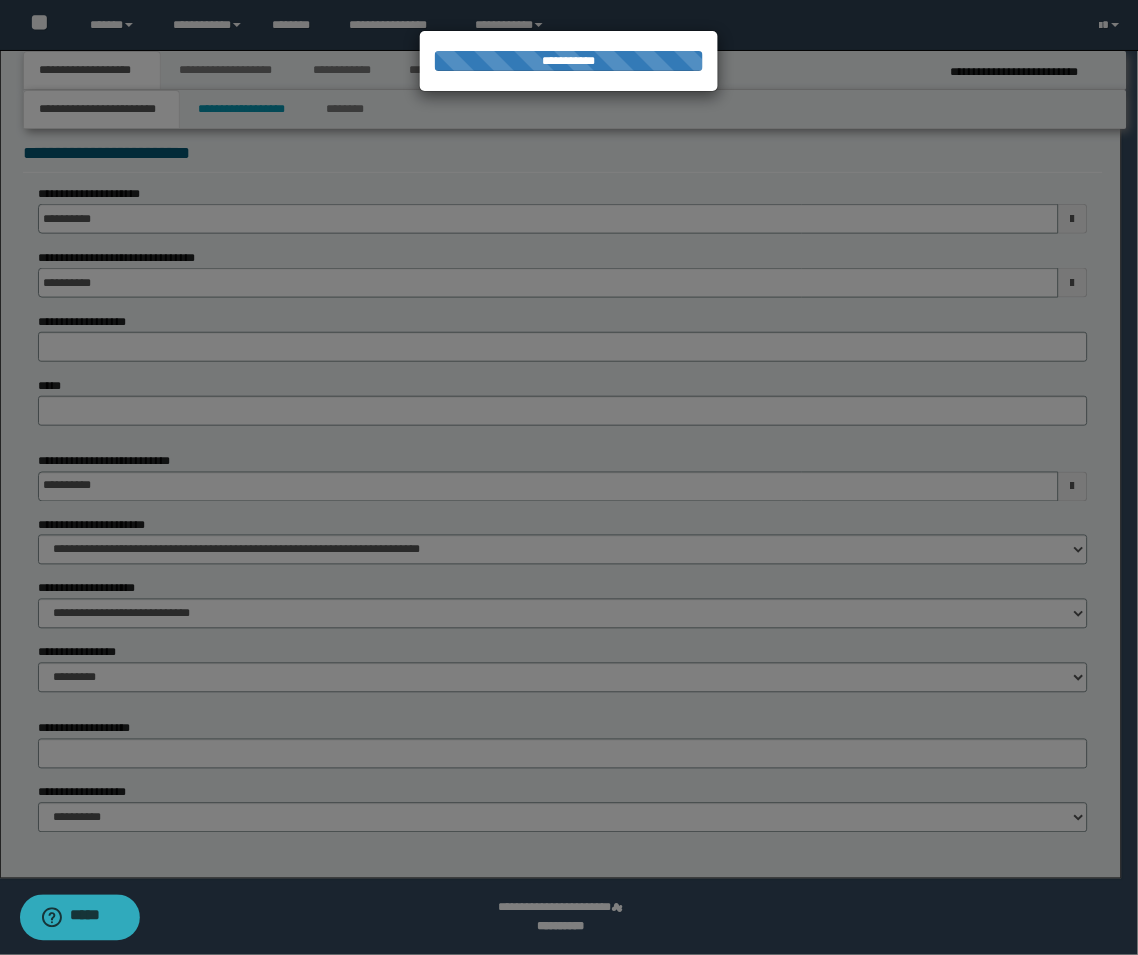 type on "**********" 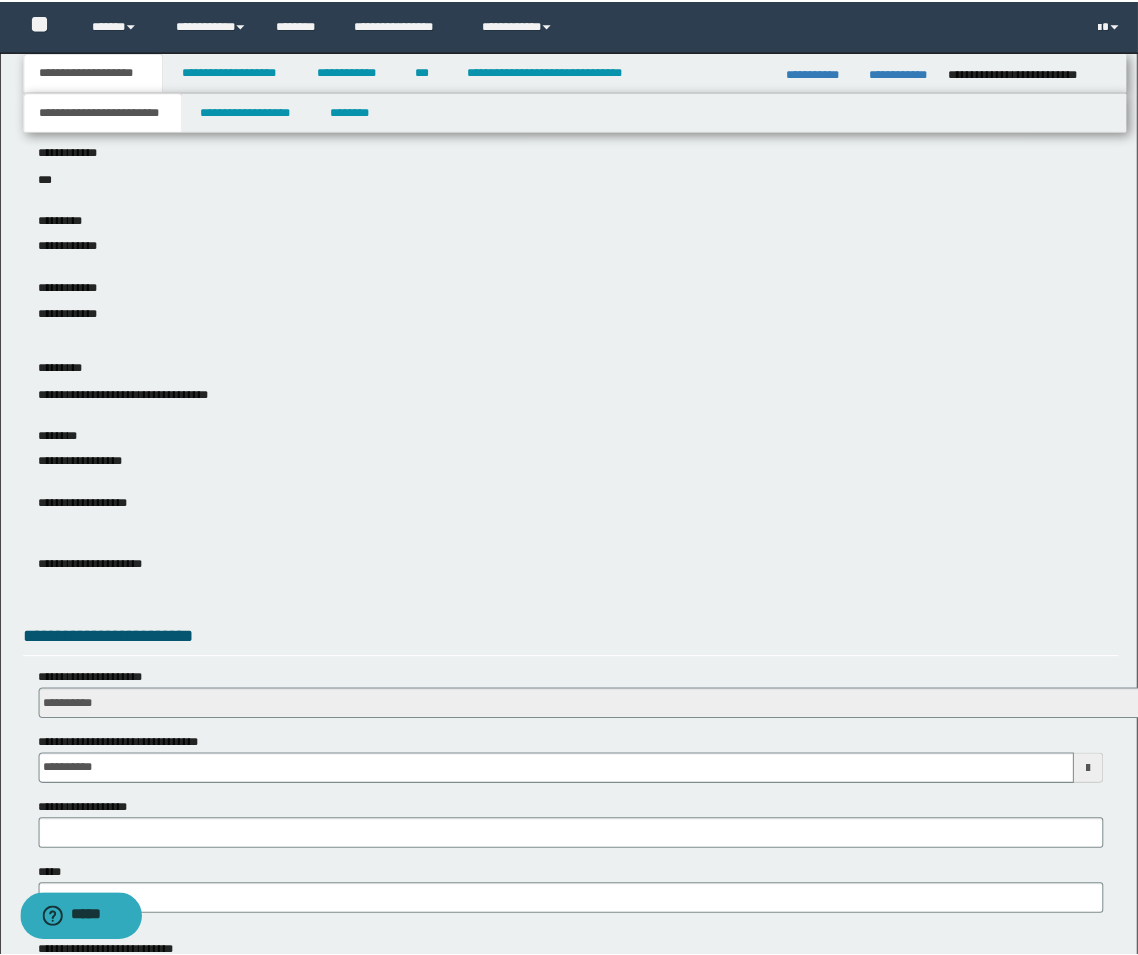 scroll, scrollTop: 0, scrollLeft: 0, axis: both 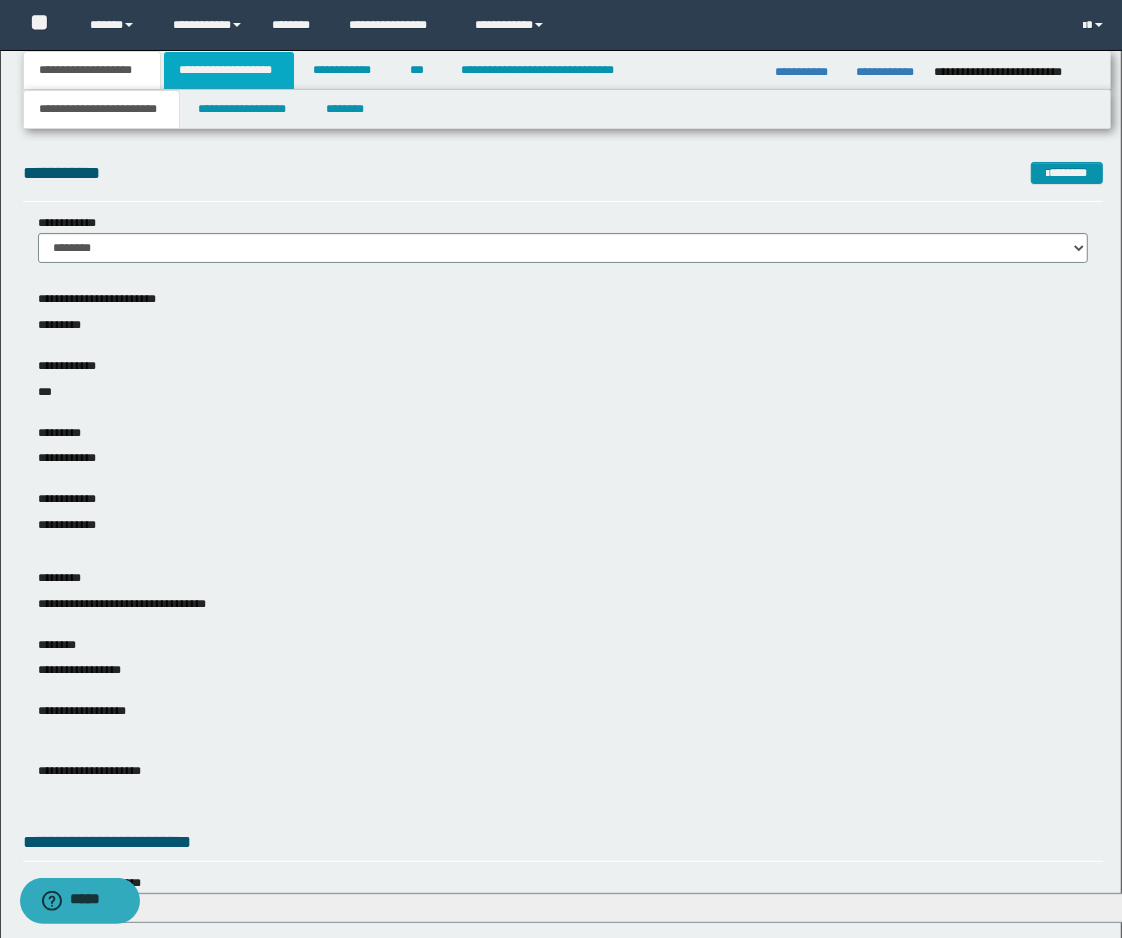 click on "**********" at bounding box center (229, 70) 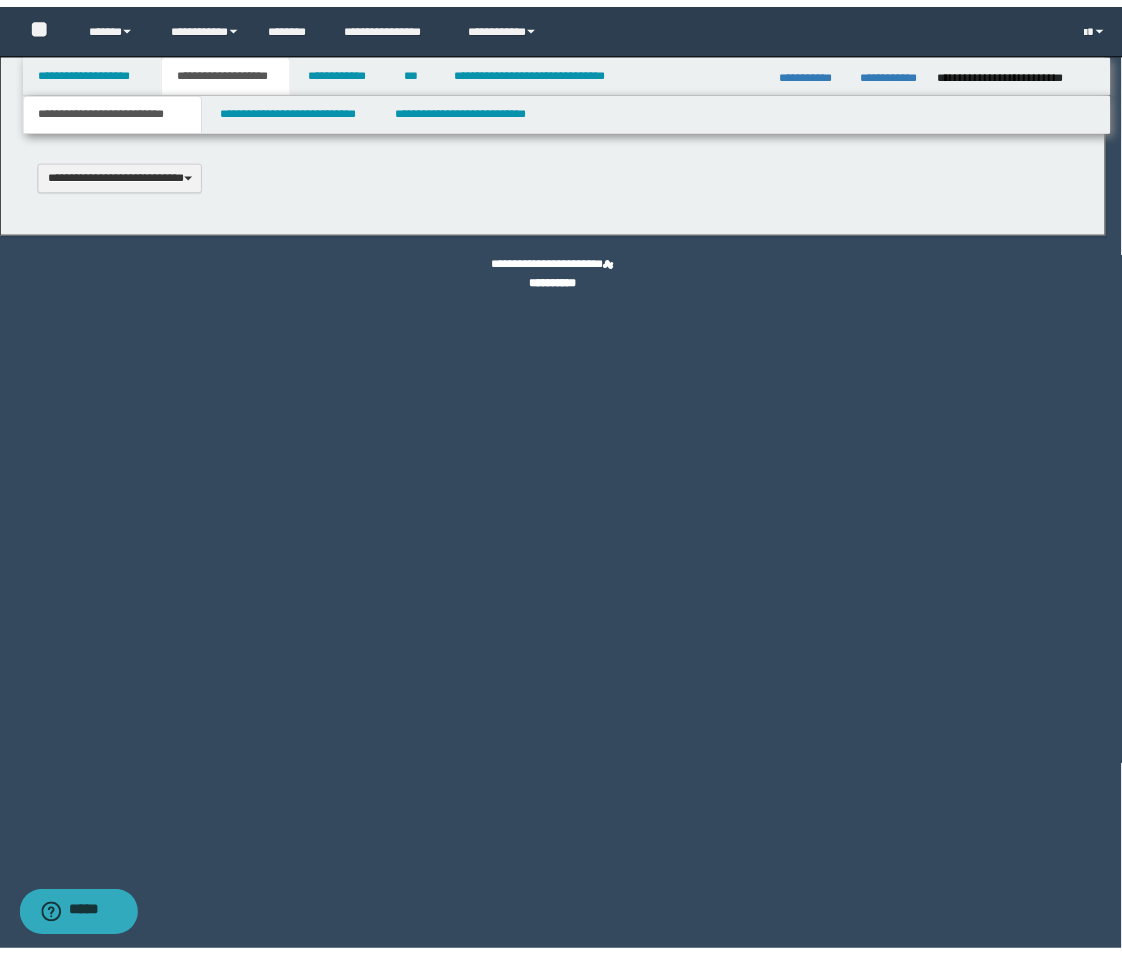 scroll, scrollTop: 0, scrollLeft: 0, axis: both 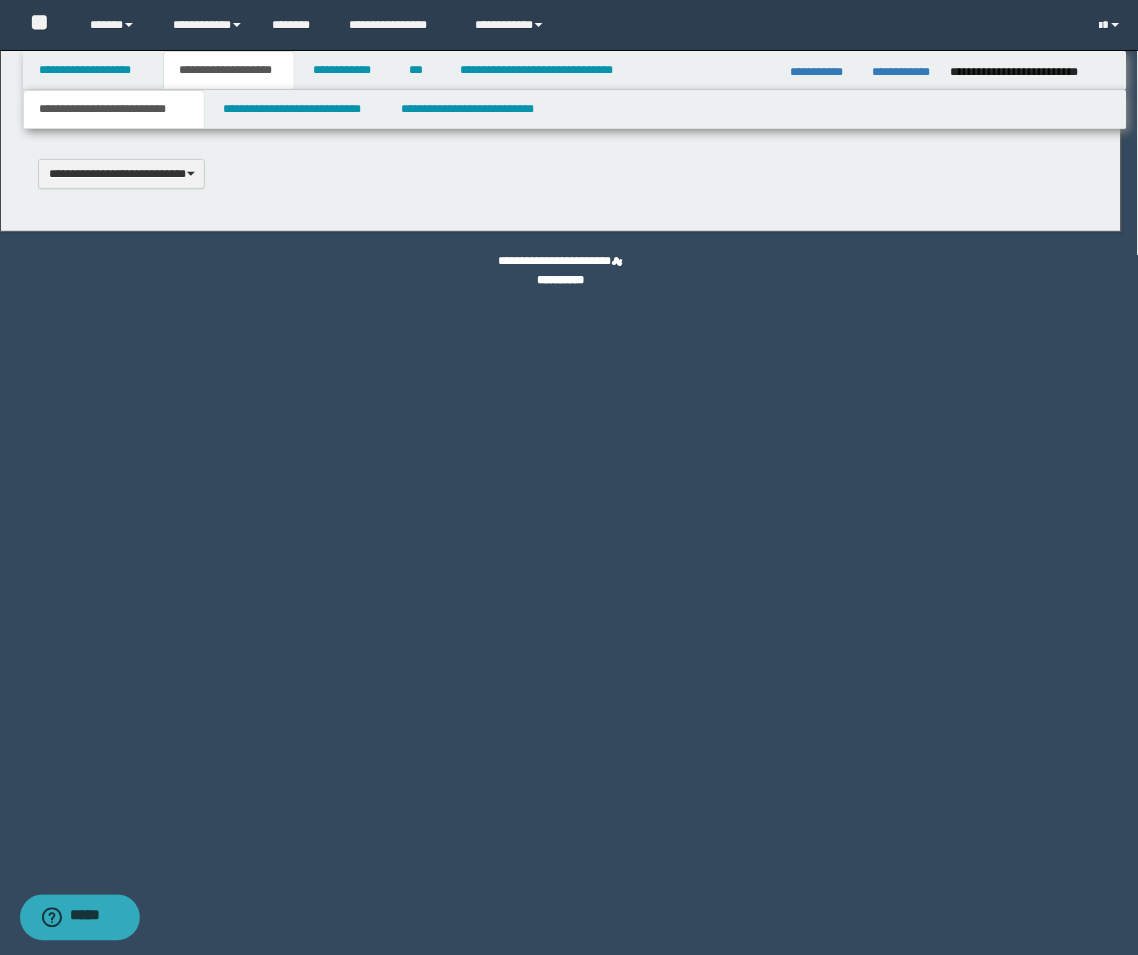 type 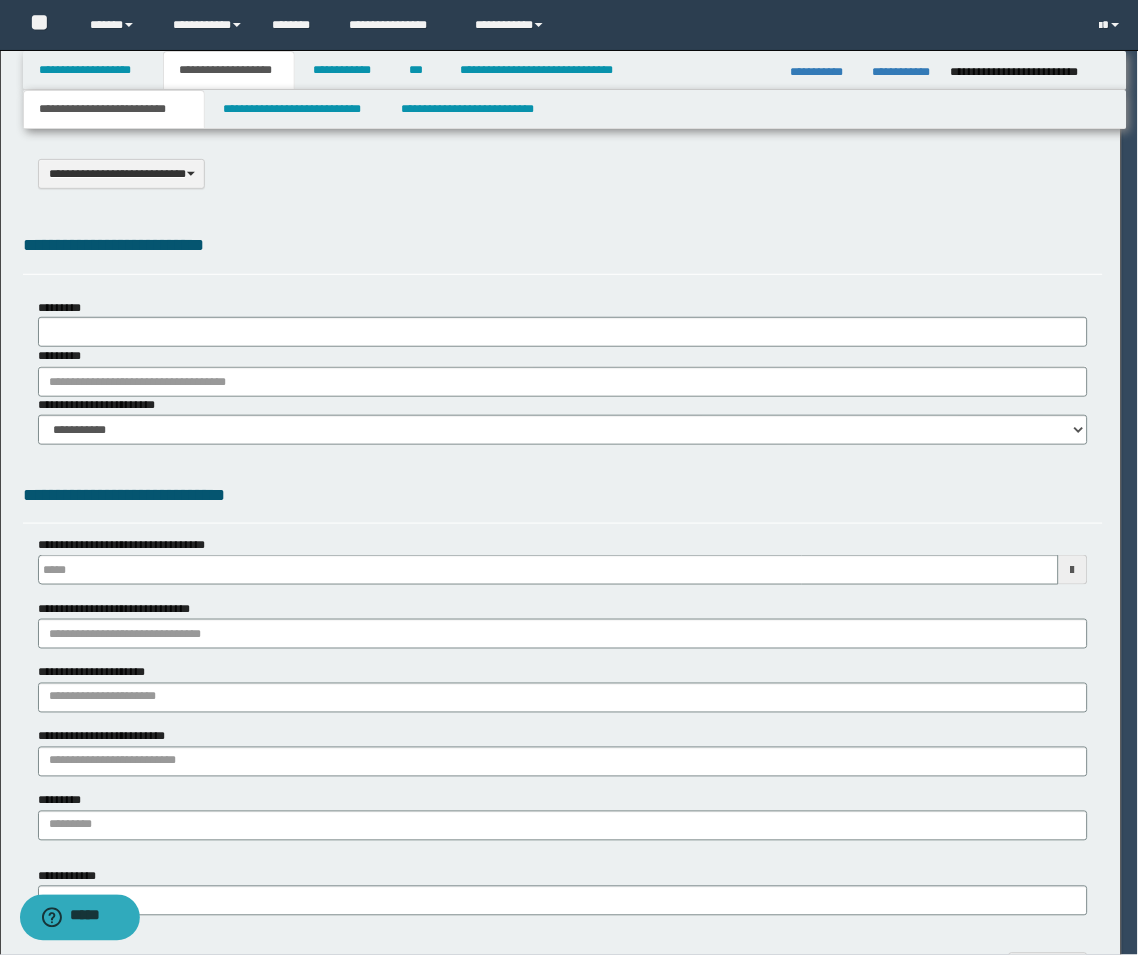 type on "**********" 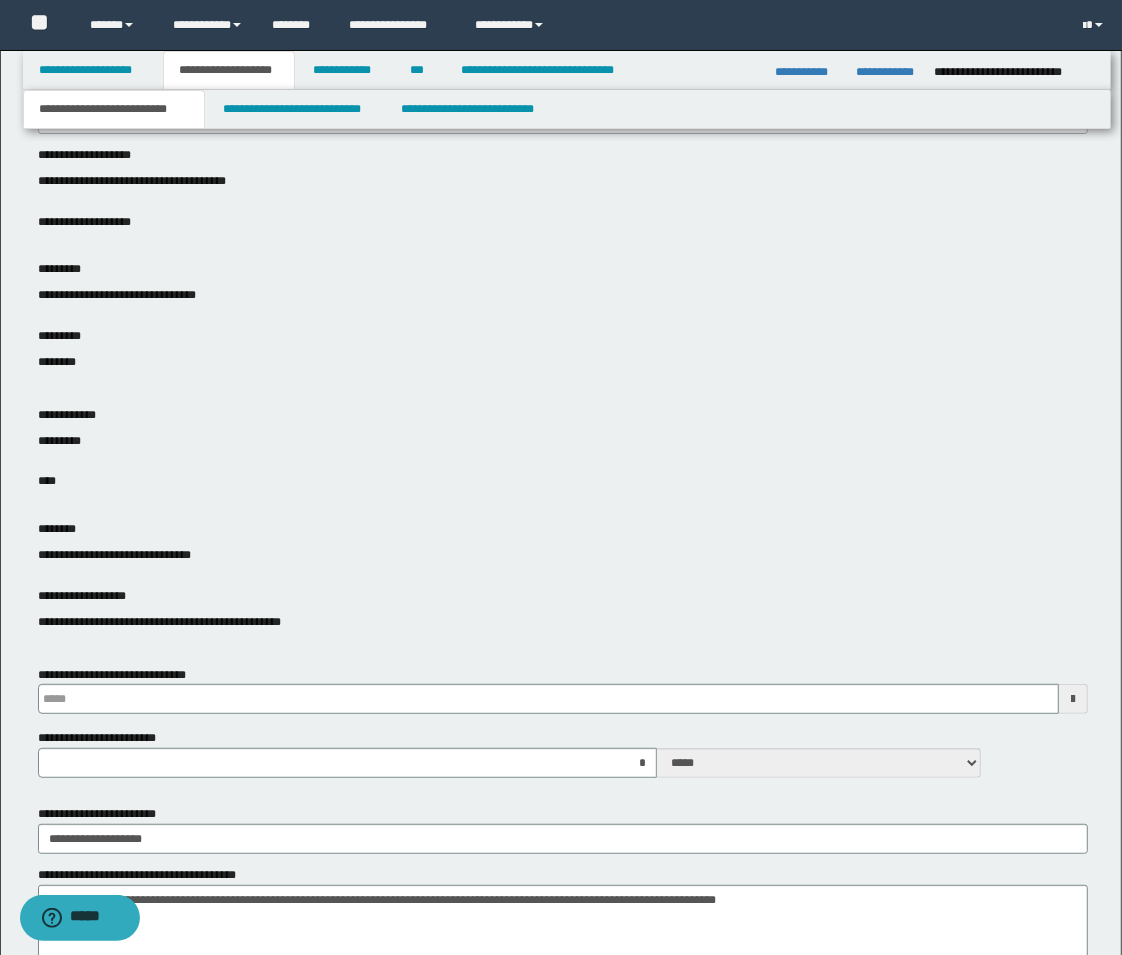 scroll, scrollTop: 444, scrollLeft: 0, axis: vertical 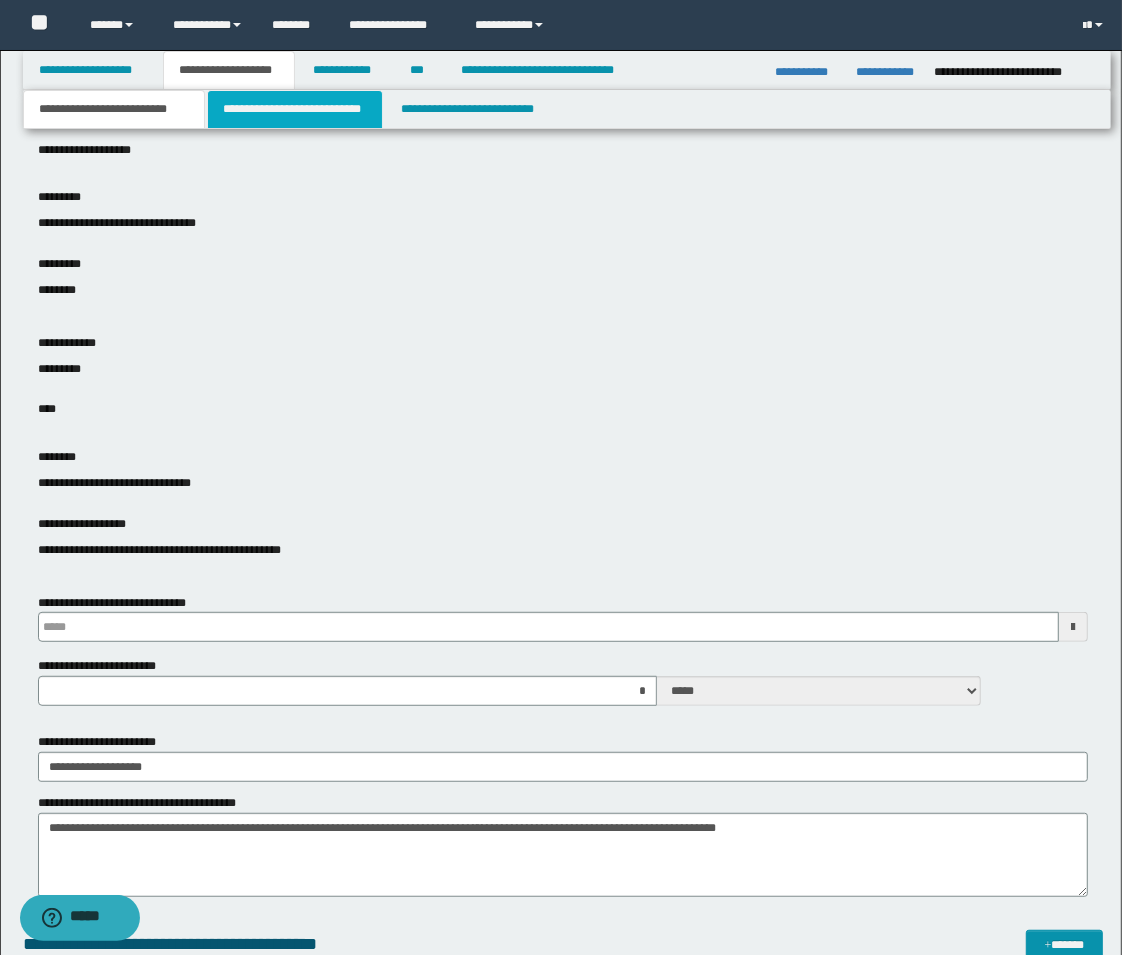 click on "**********" at bounding box center [295, 109] 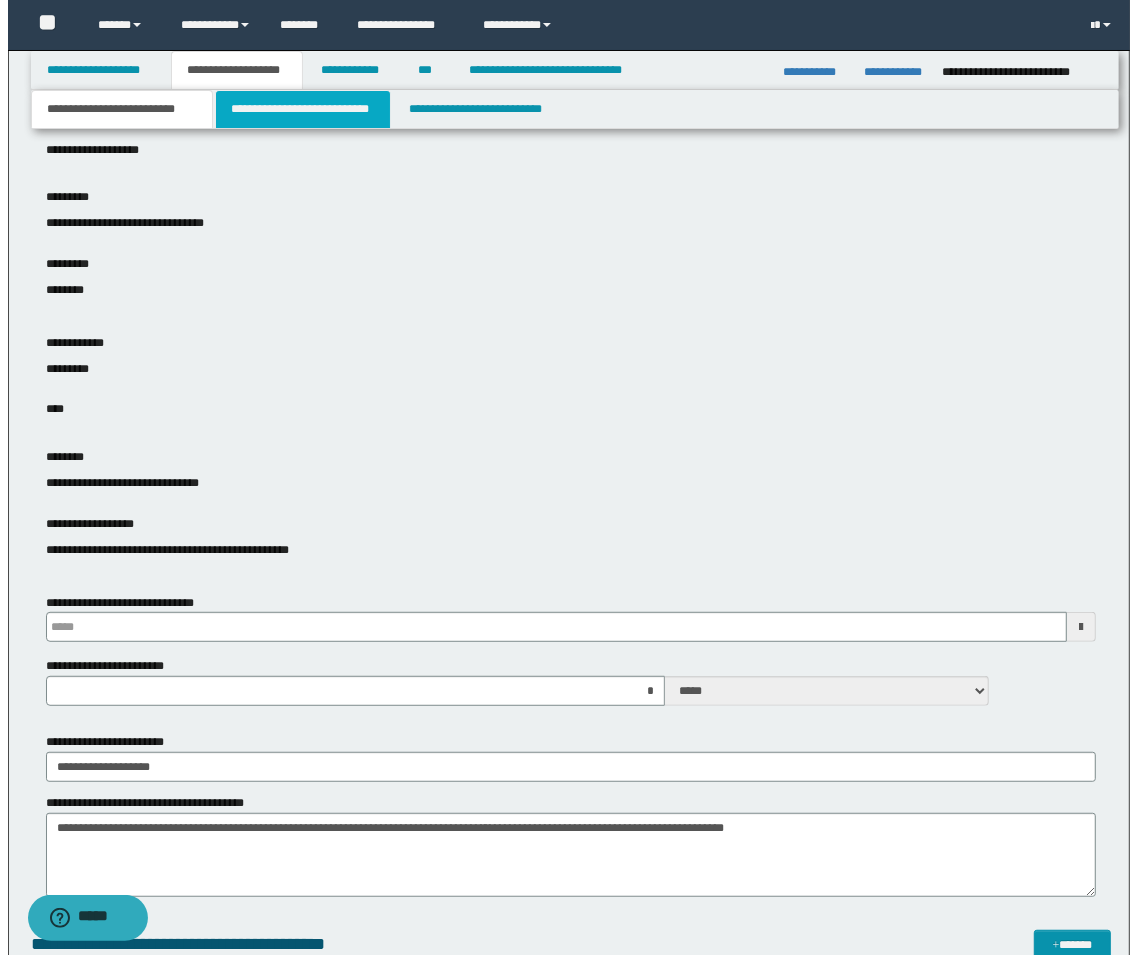scroll, scrollTop: 0, scrollLeft: 0, axis: both 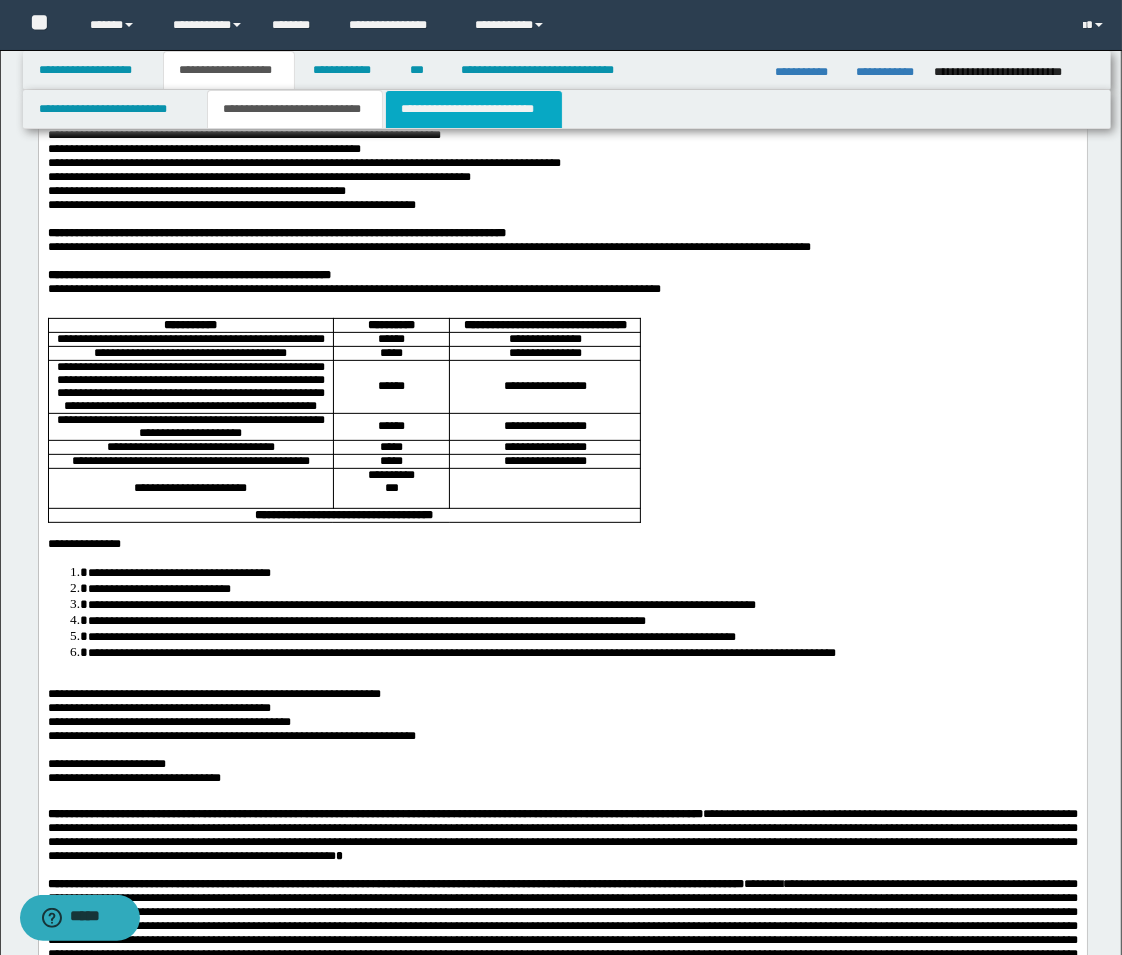click on "**********" at bounding box center (474, 109) 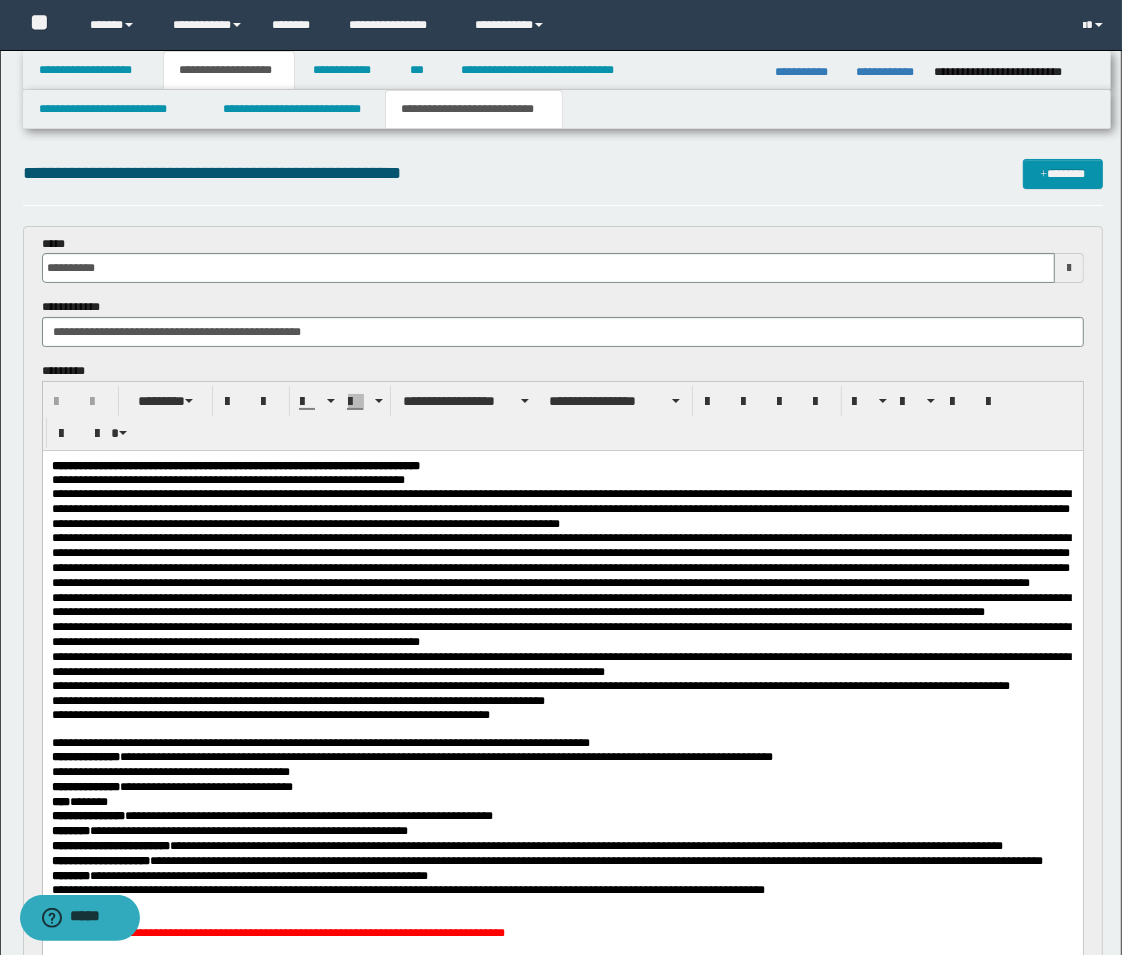 scroll, scrollTop: 0, scrollLeft: 0, axis: both 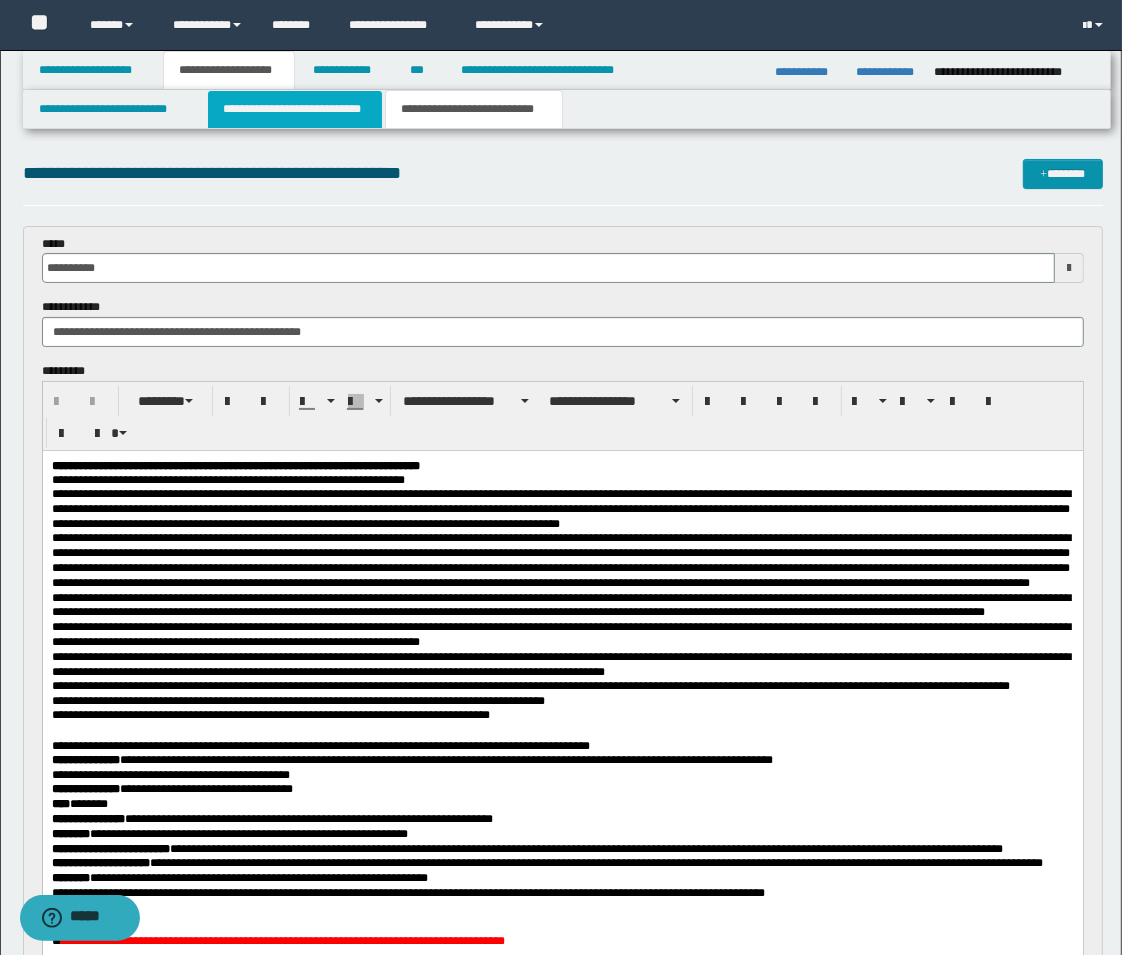 click on "**********" at bounding box center [295, 109] 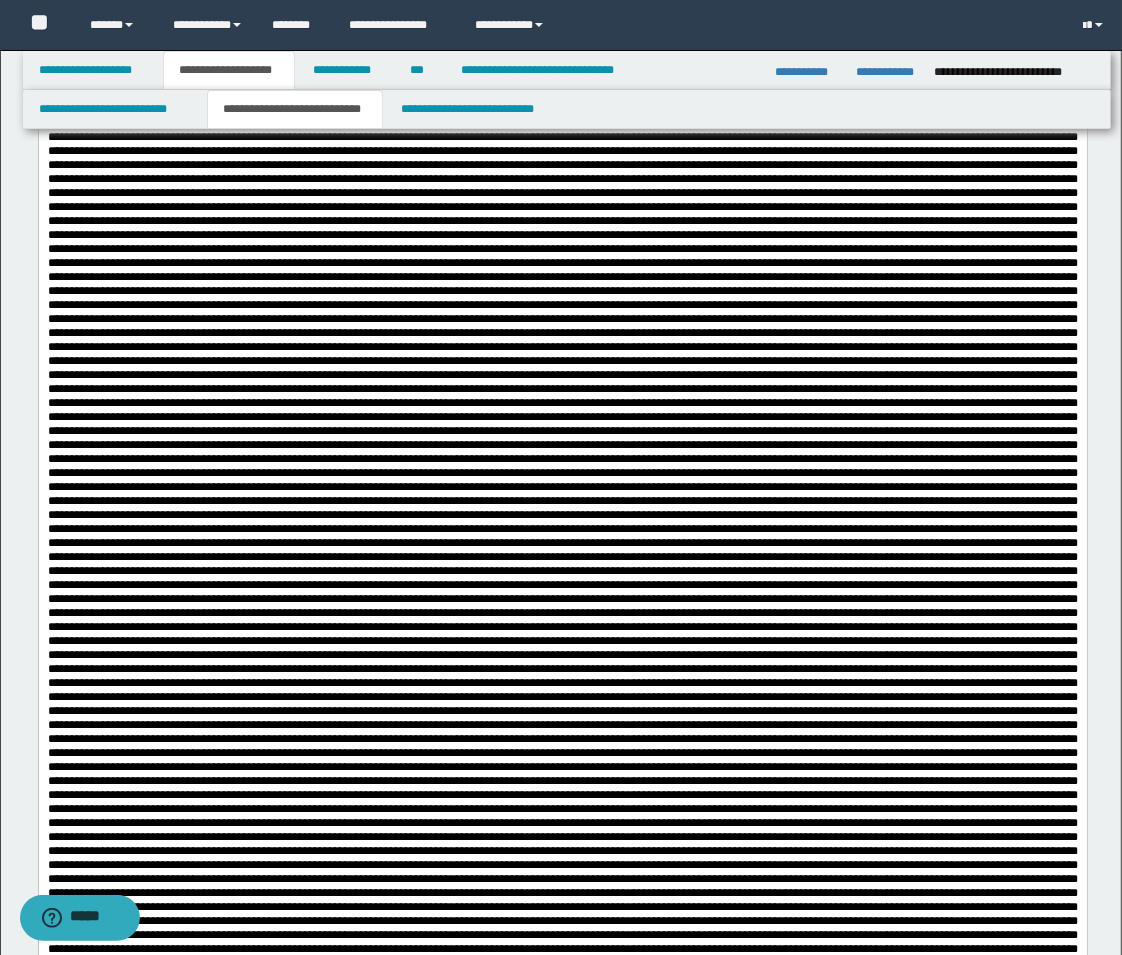 scroll, scrollTop: 1111, scrollLeft: 0, axis: vertical 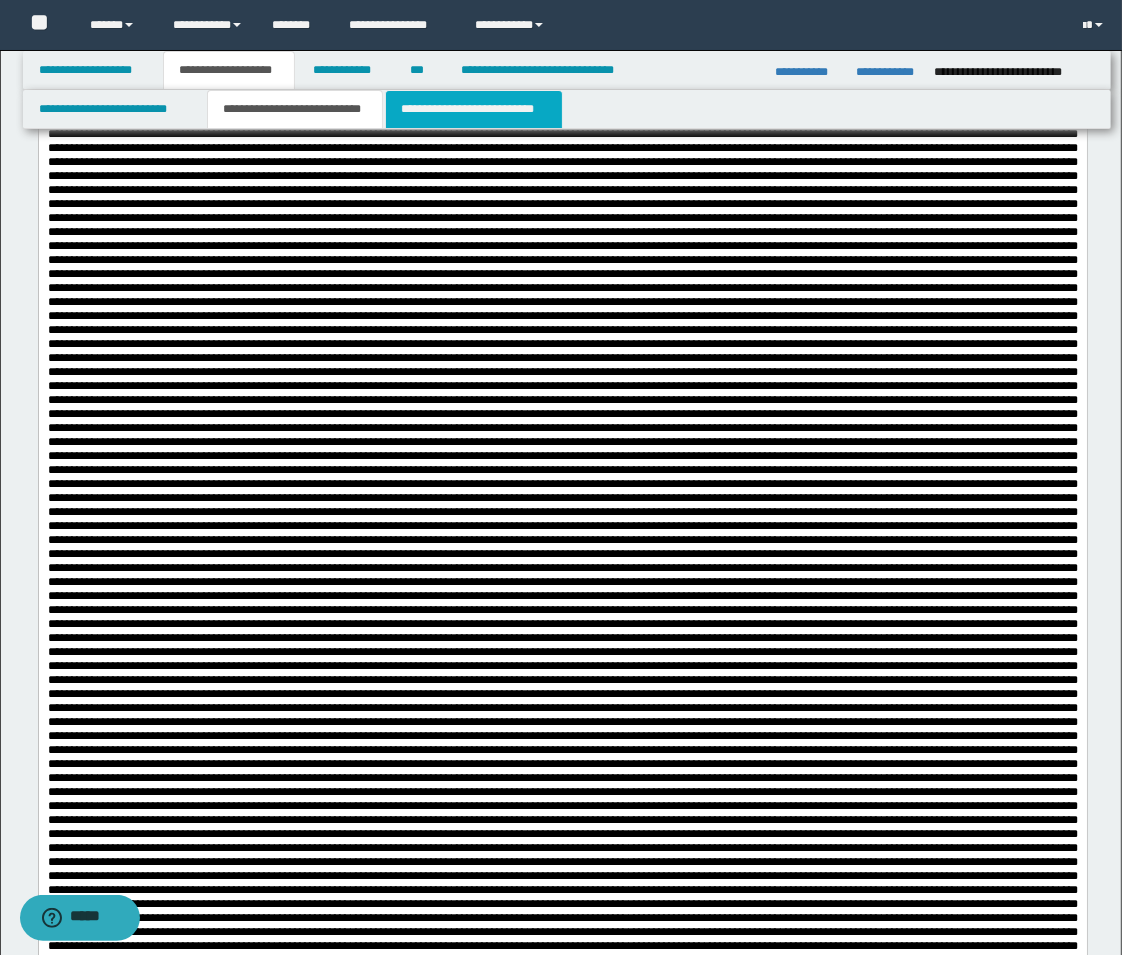 click on "**********" at bounding box center [474, 109] 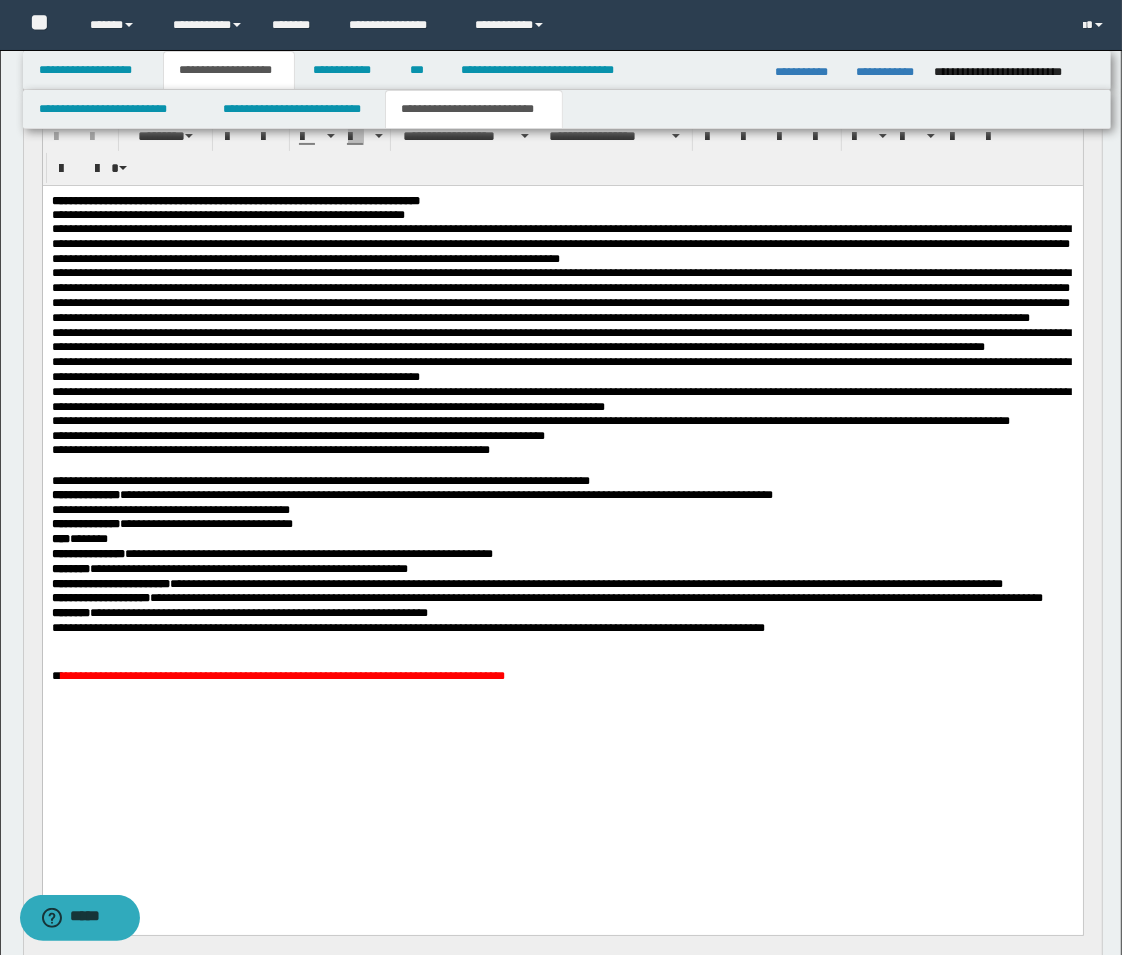 scroll, scrollTop: 320, scrollLeft: 0, axis: vertical 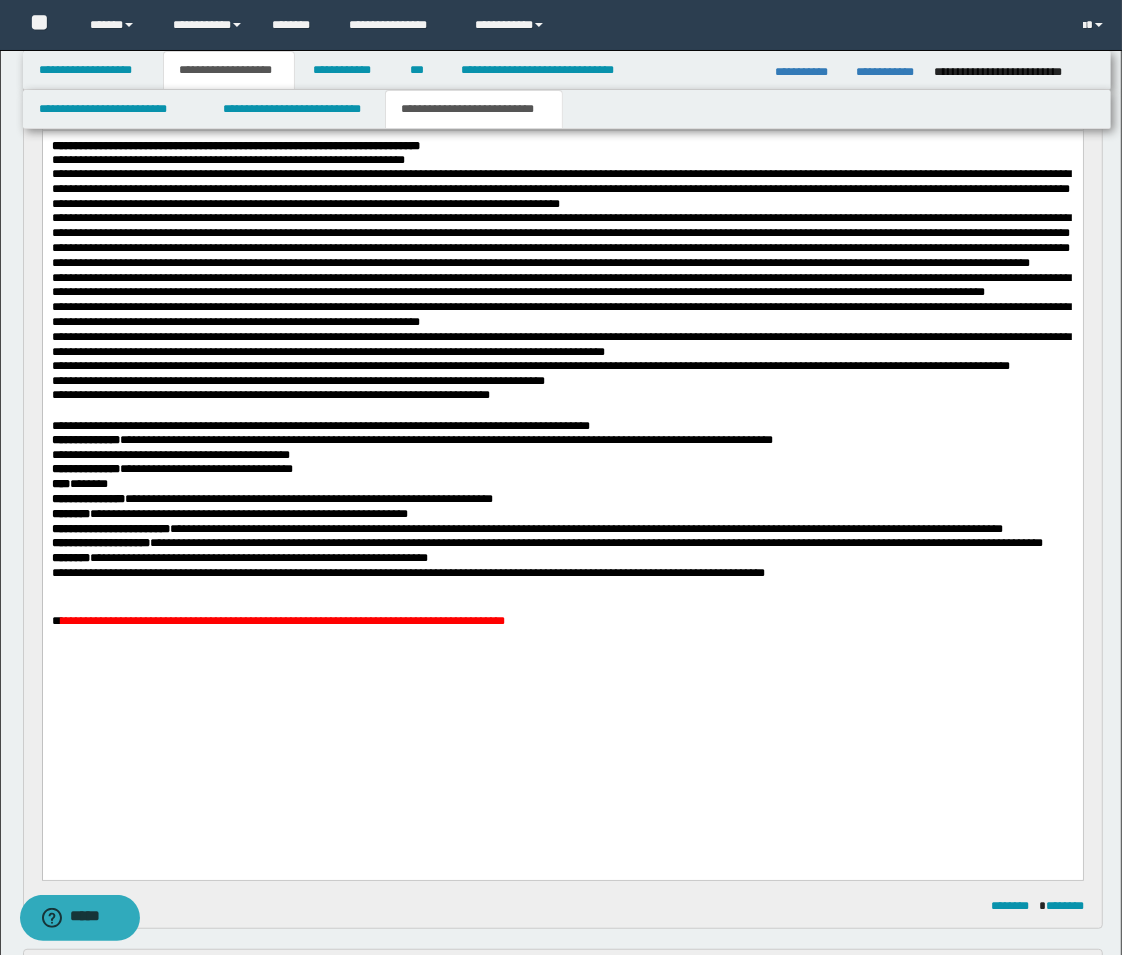 click on "**********" at bounding box center (560, 240) 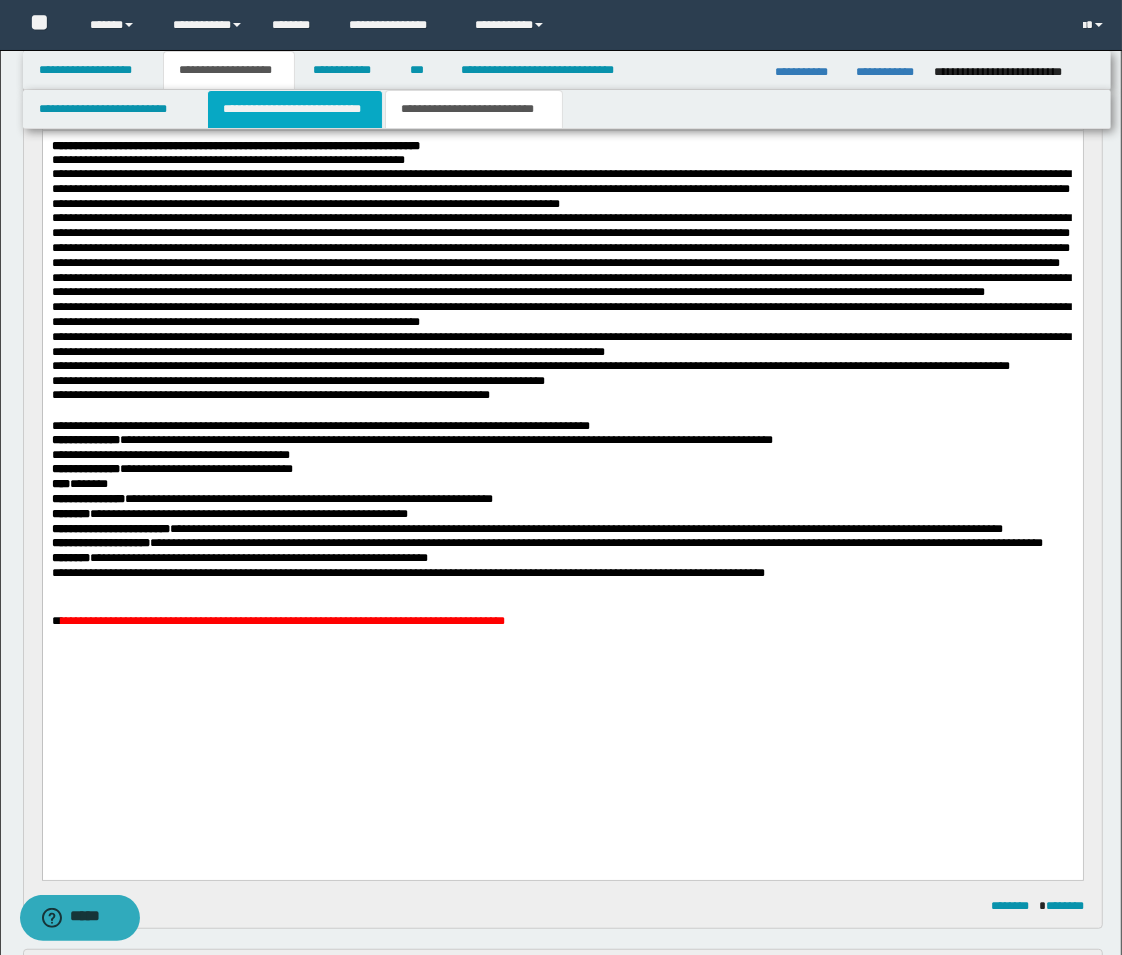 click on "**********" at bounding box center (295, 109) 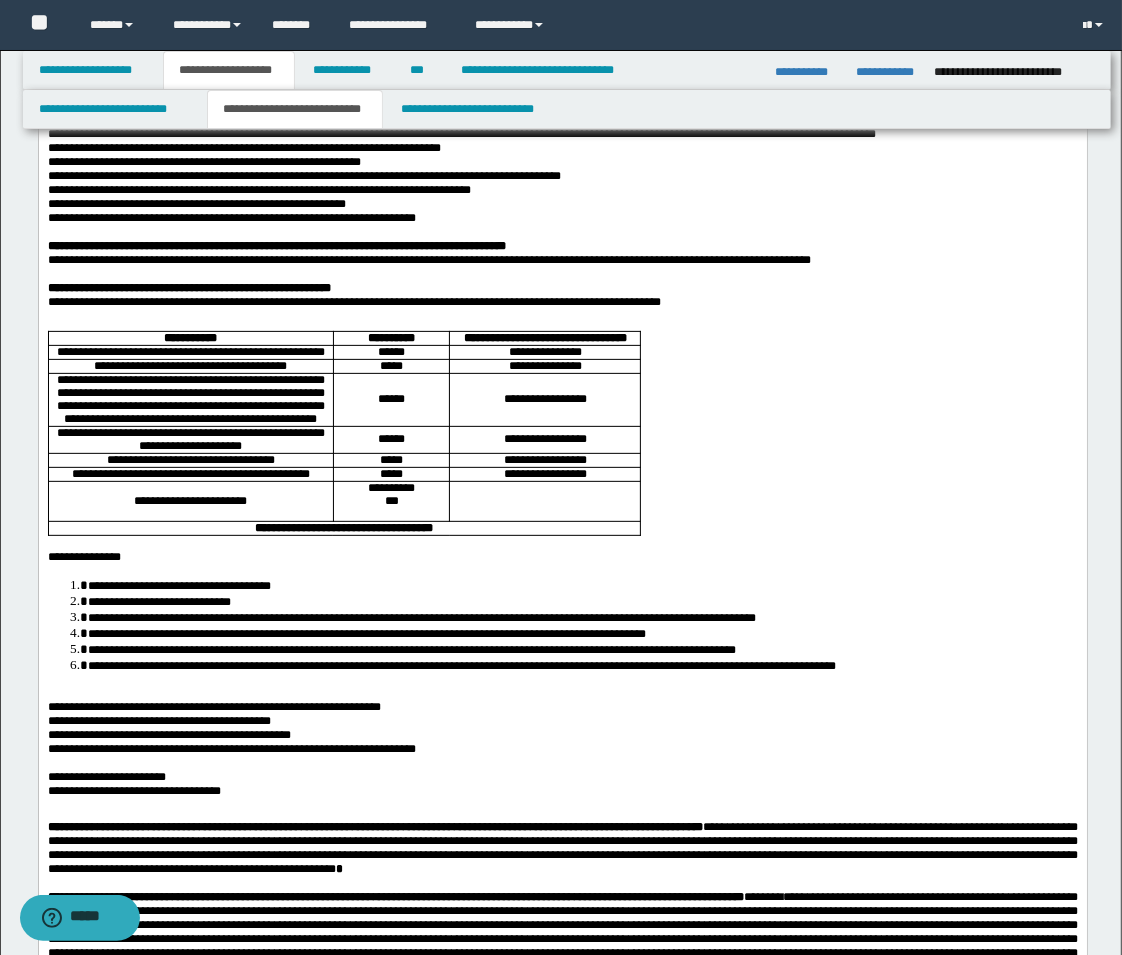 scroll, scrollTop: 764, scrollLeft: 0, axis: vertical 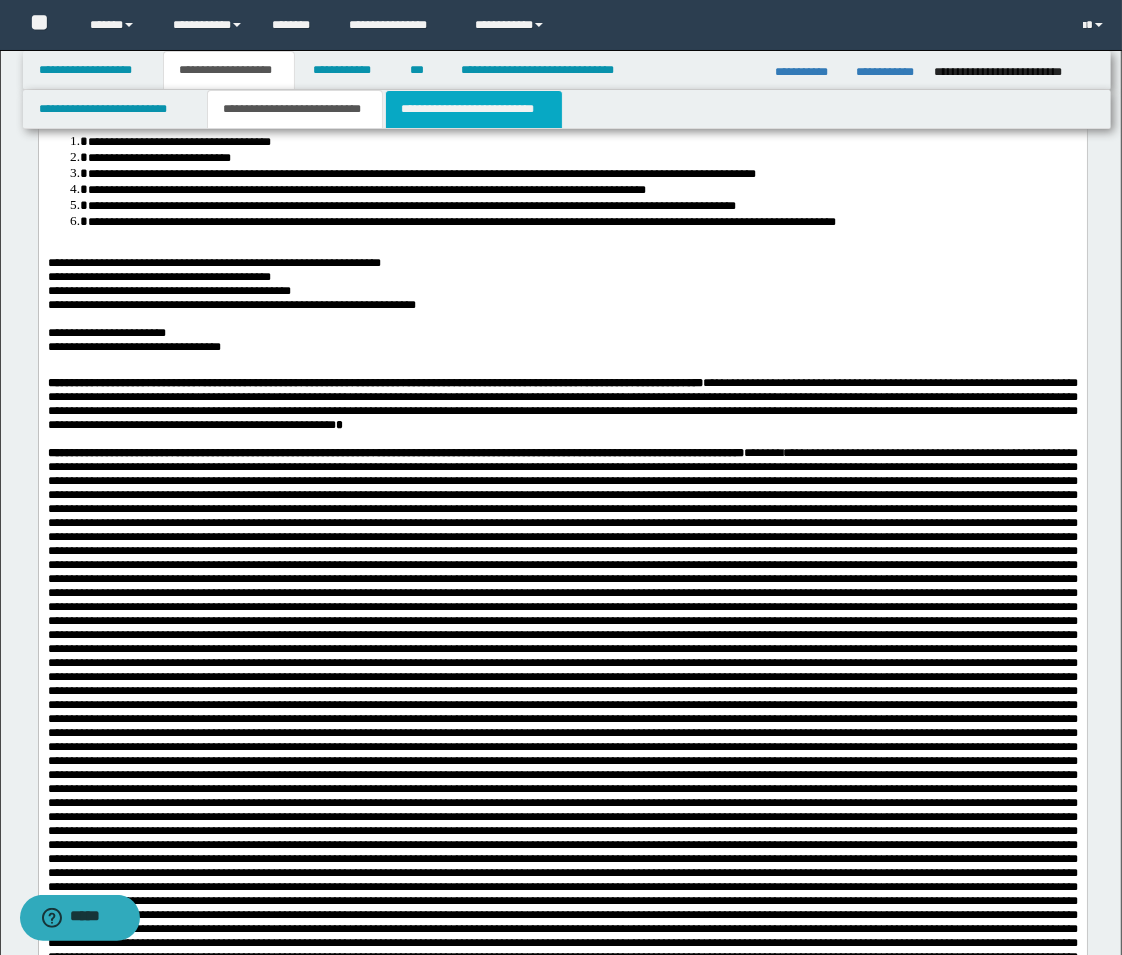 click on "**********" at bounding box center (474, 109) 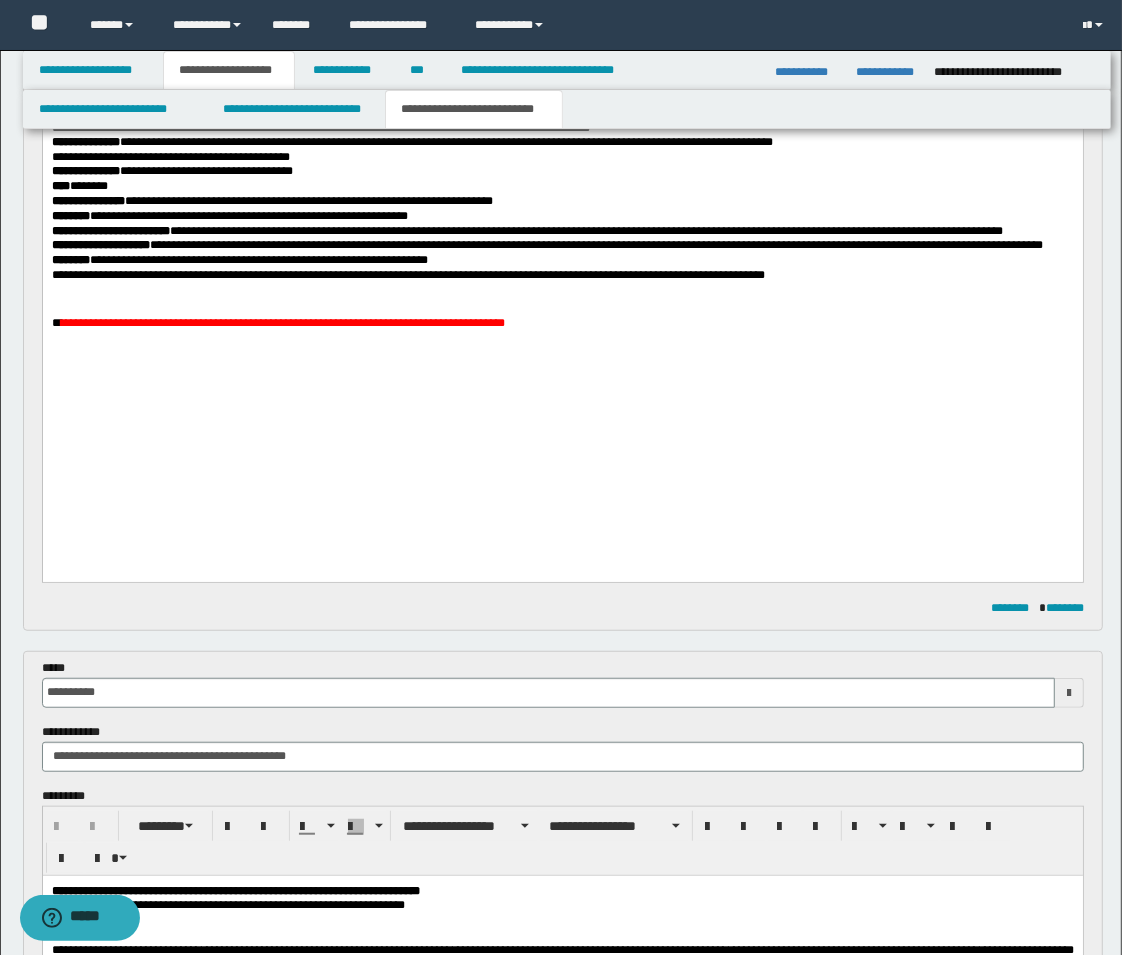scroll, scrollTop: 320, scrollLeft: 0, axis: vertical 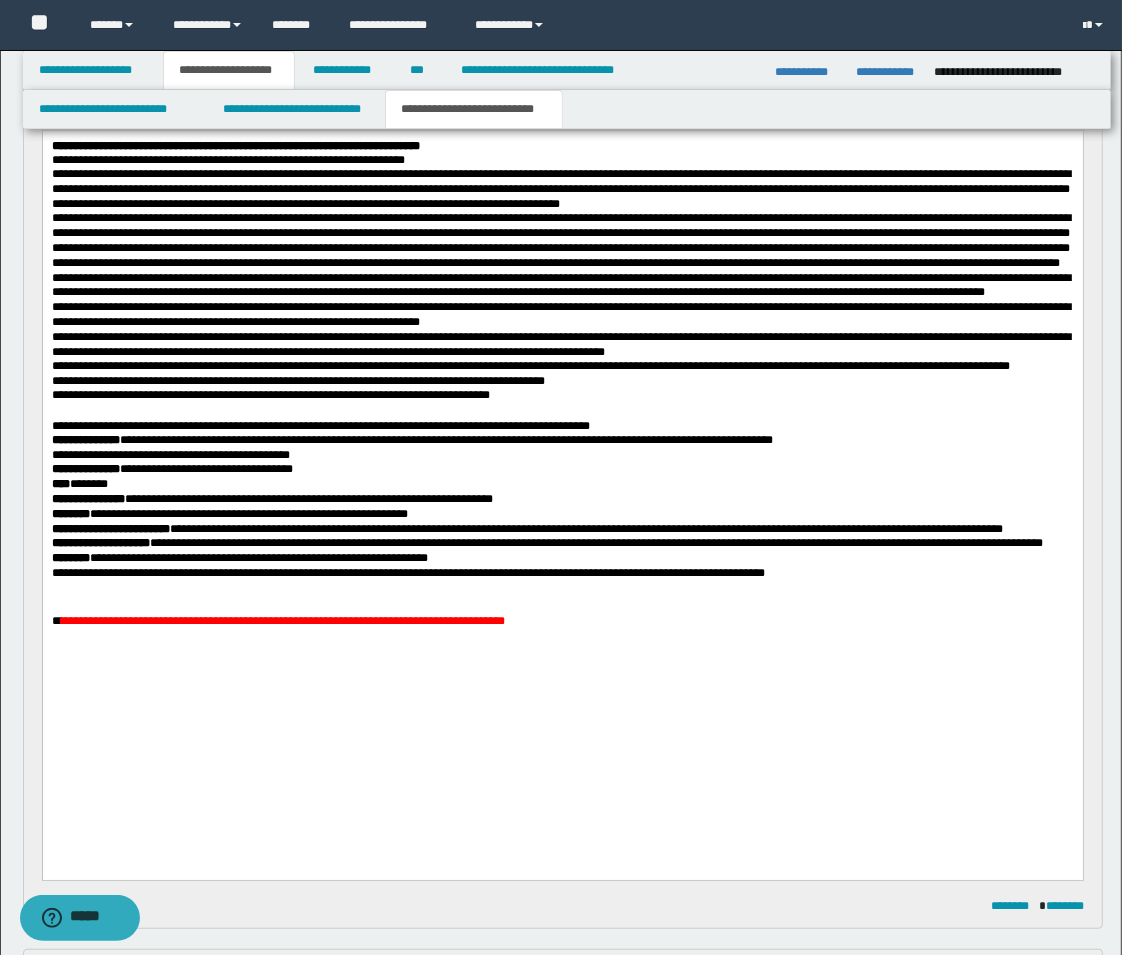 click on "**********" at bounding box center [560, 240] 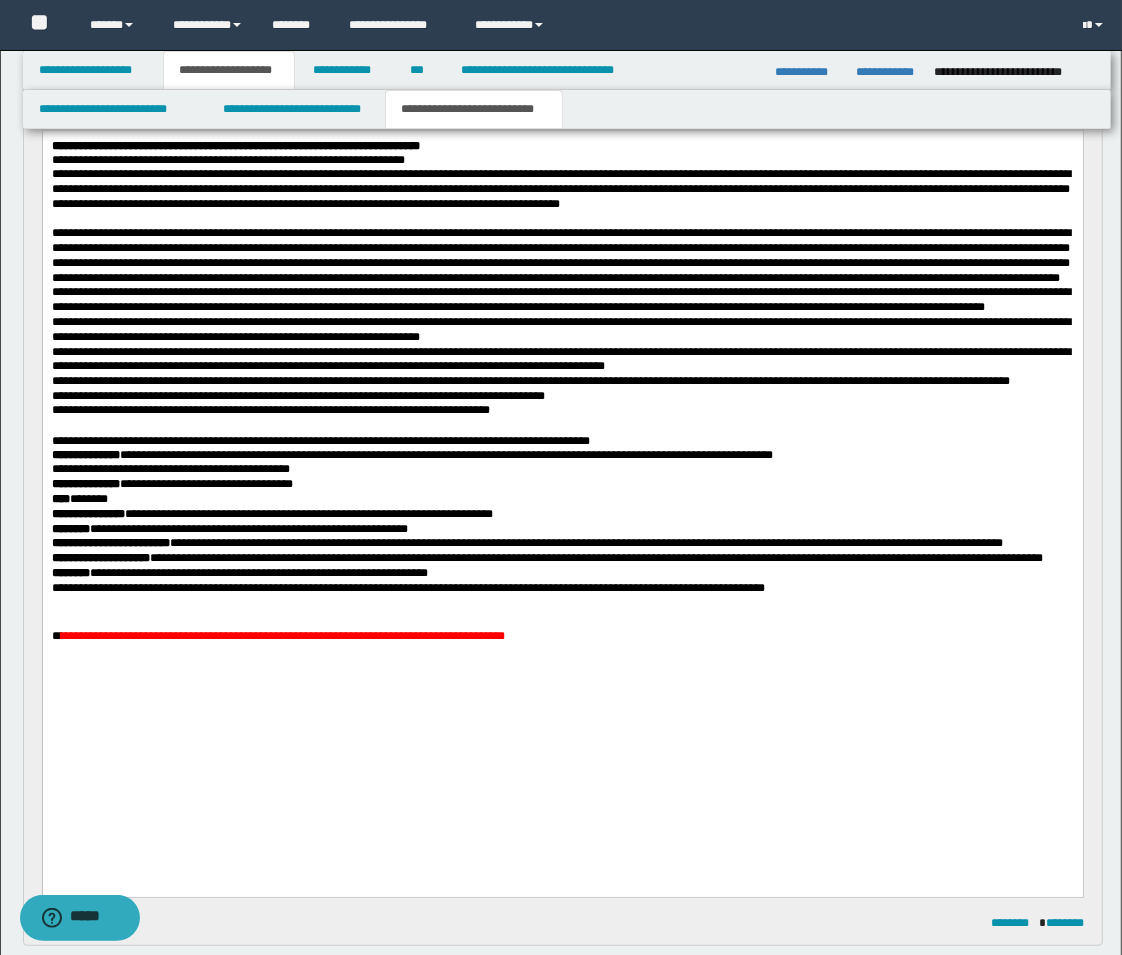 click at bounding box center (562, 218) 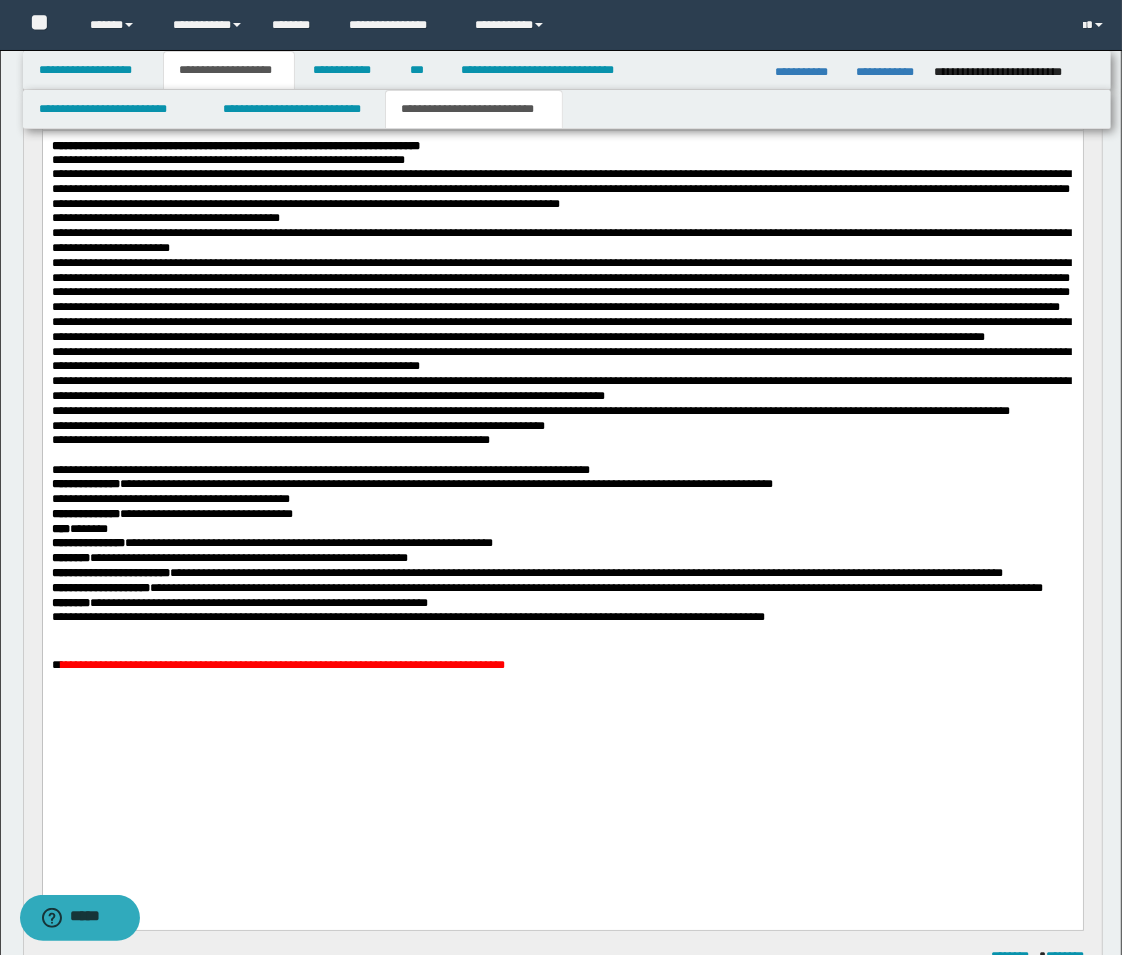 click on "**********" at bounding box center (562, 285) 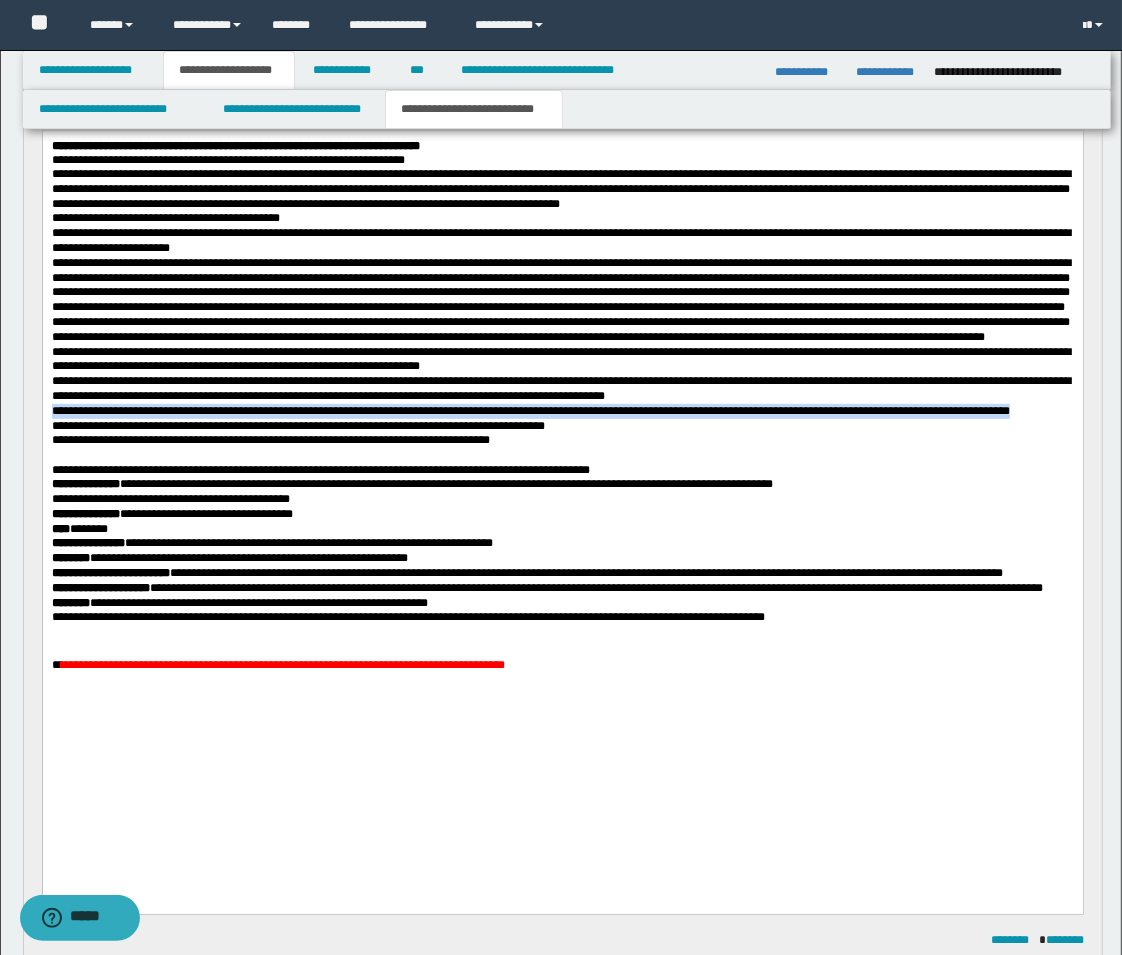 drag, startPoint x: 50, startPoint y: 465, endPoint x: 109, endPoint y: 477, distance: 60.207973 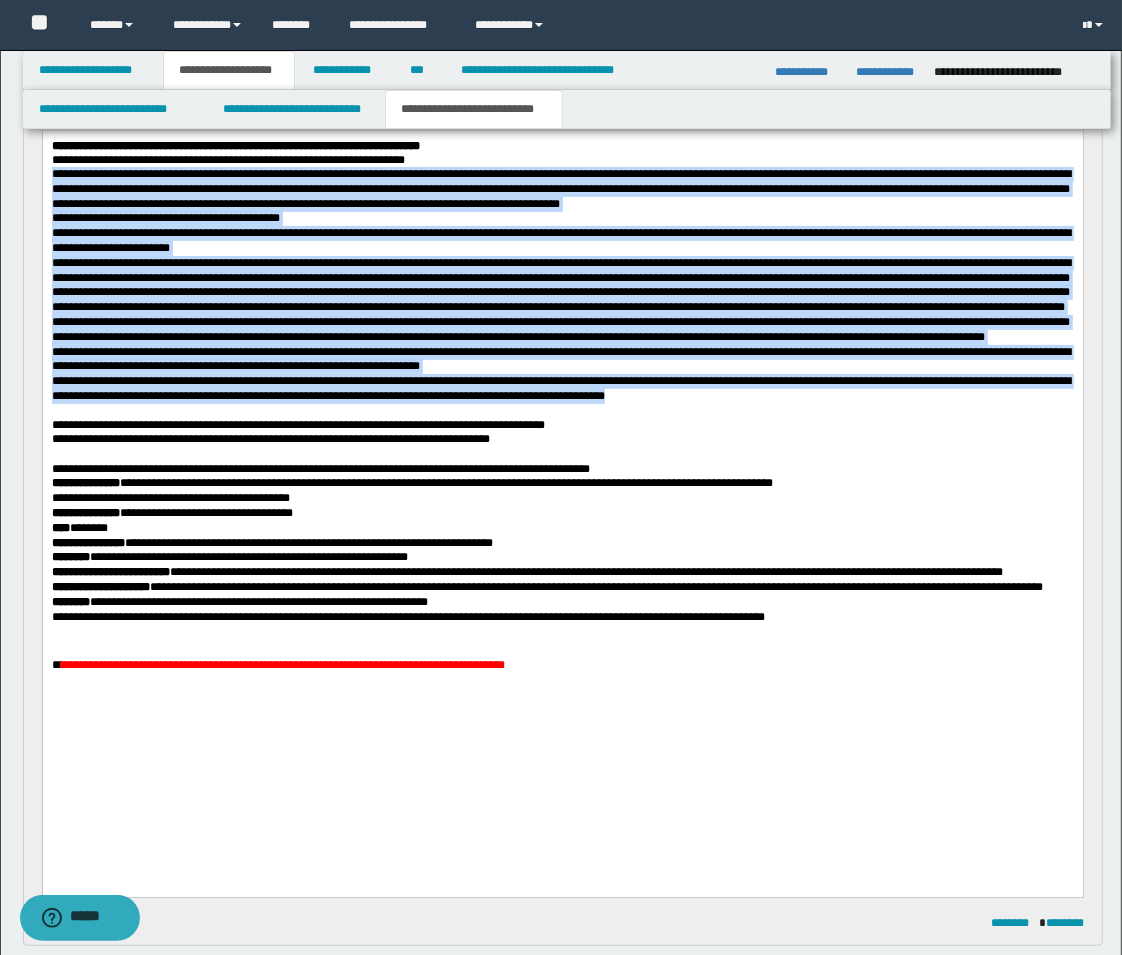 drag, startPoint x: 51, startPoint y: 180, endPoint x: 704, endPoint y: 449, distance: 706.2365 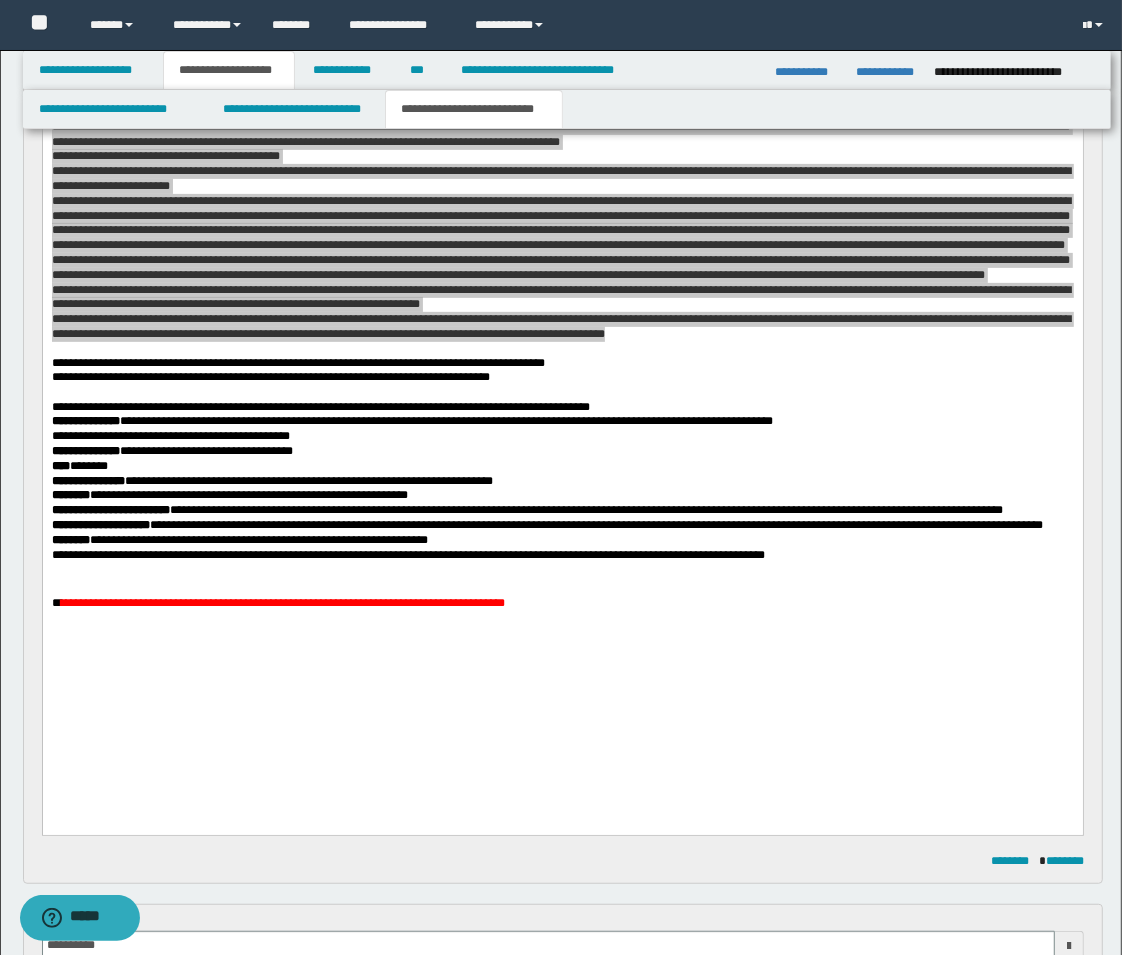 scroll, scrollTop: 431, scrollLeft: 0, axis: vertical 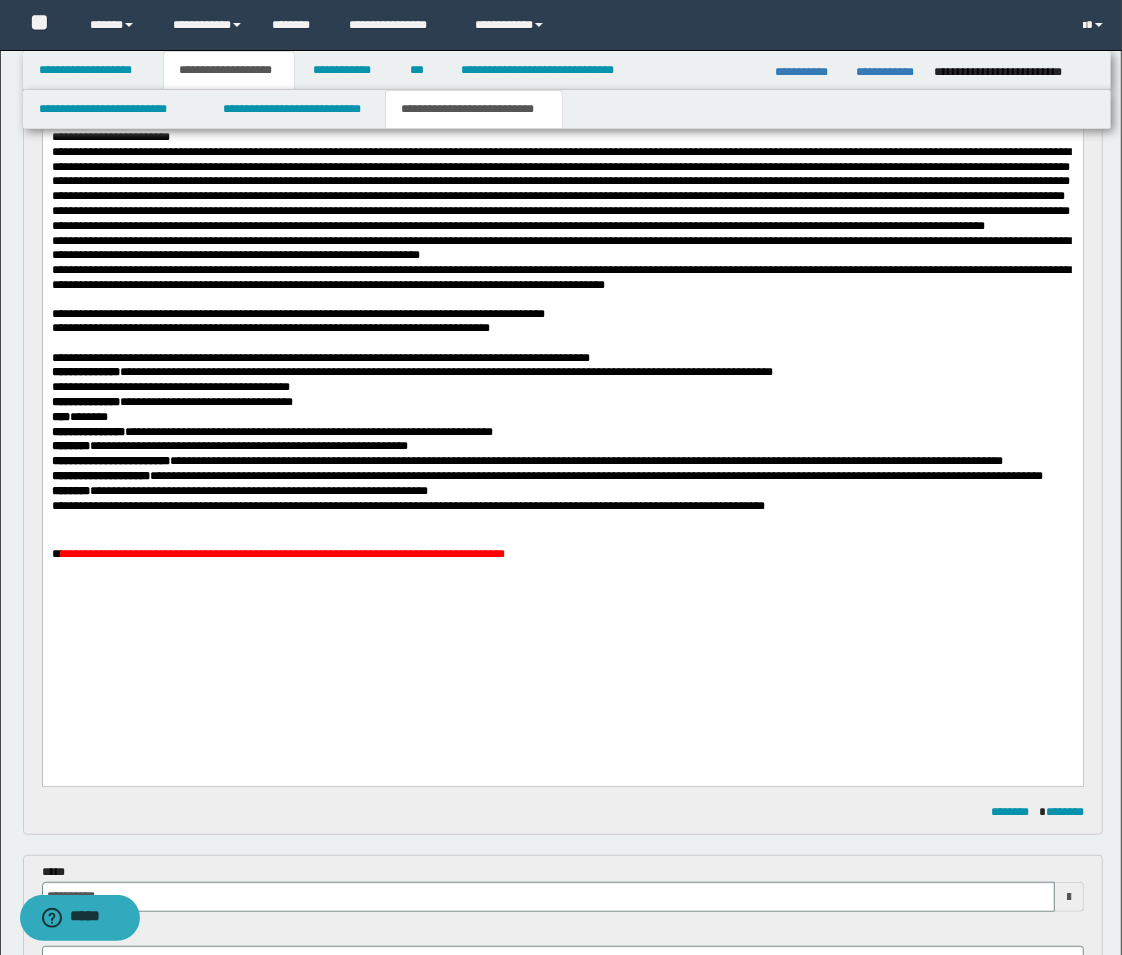 click on "**********" at bounding box center (445, 372) 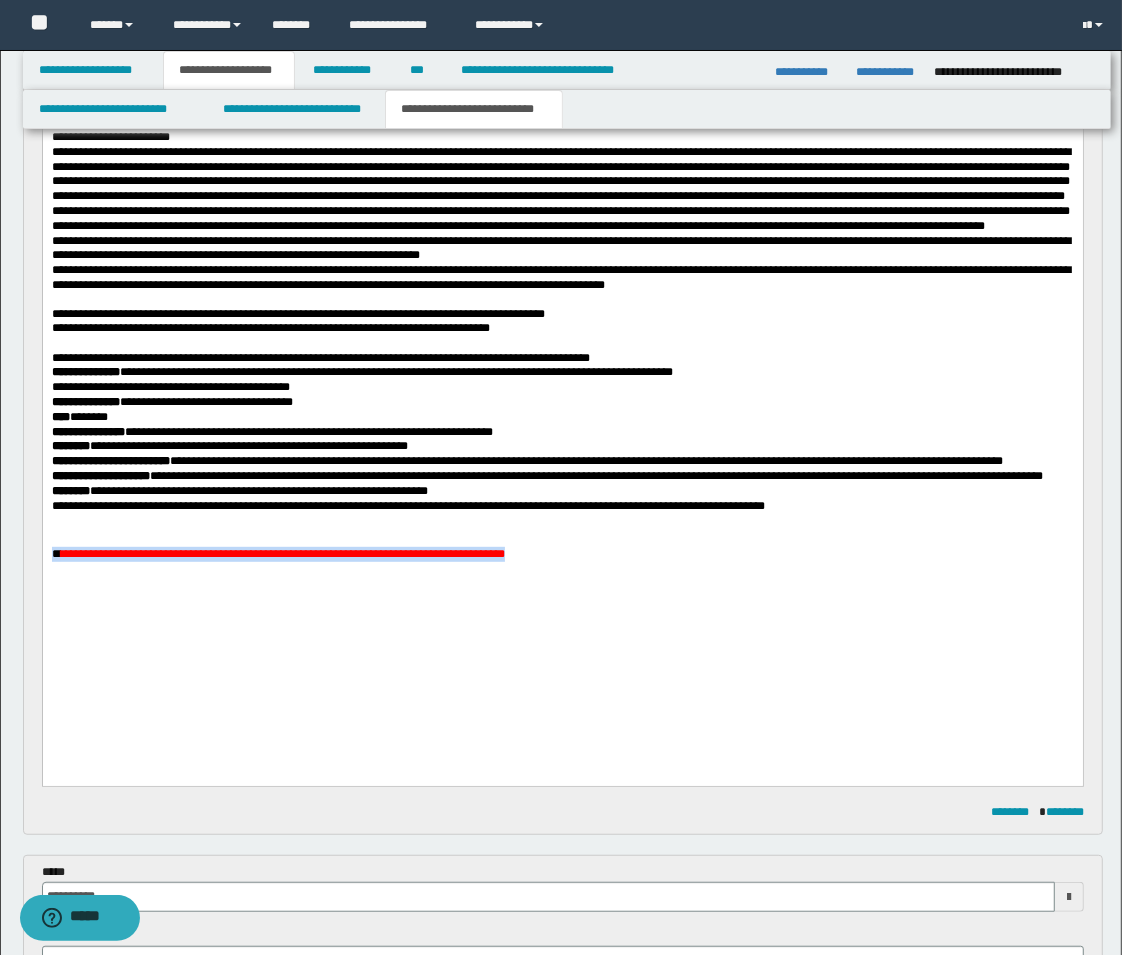 drag, startPoint x: 51, startPoint y: 670, endPoint x: 733, endPoint y: 682, distance: 682.1056 